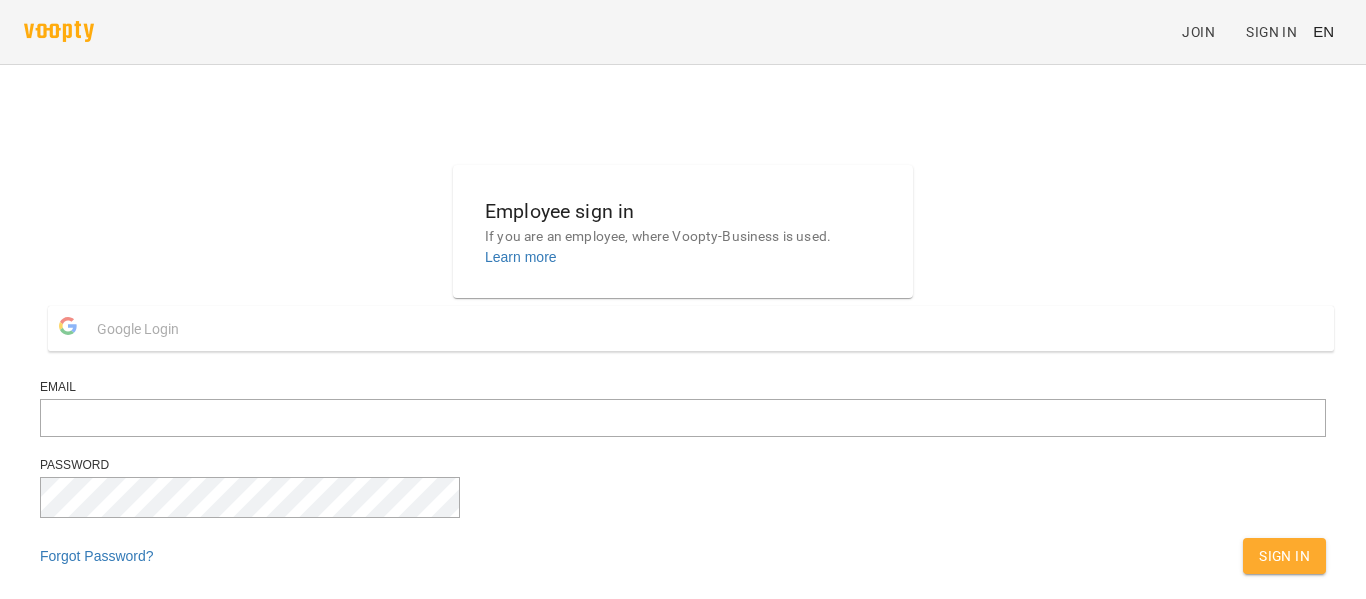 scroll, scrollTop: 0, scrollLeft: 0, axis: both 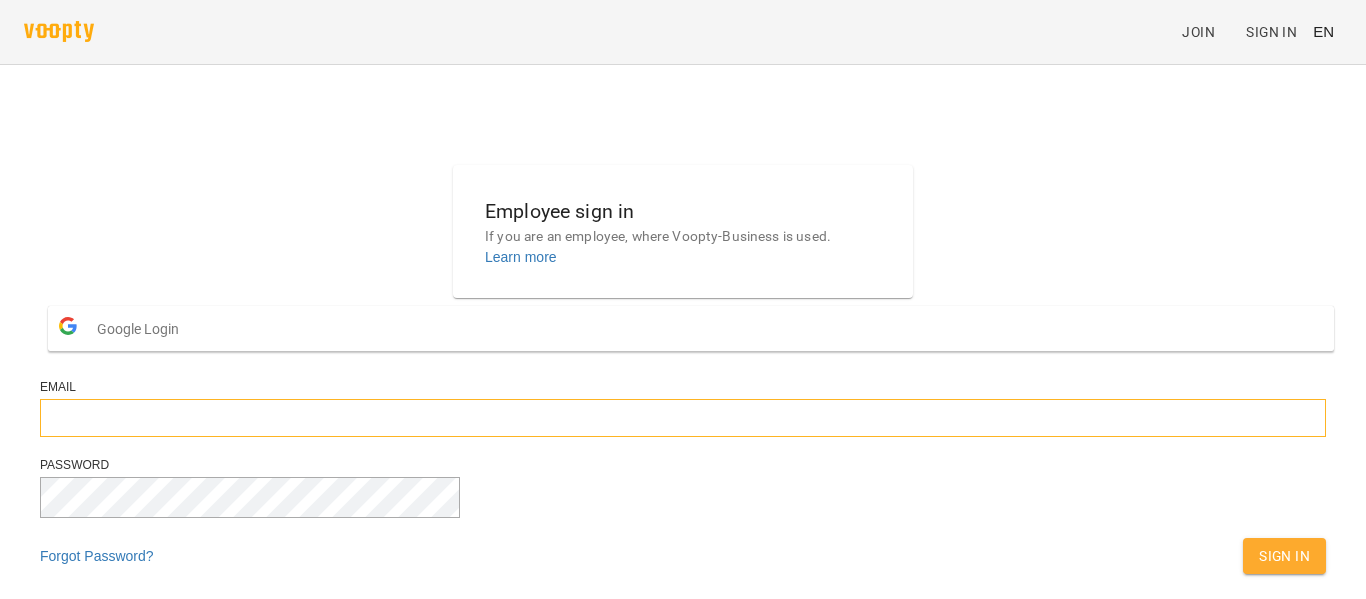 type on "**********" 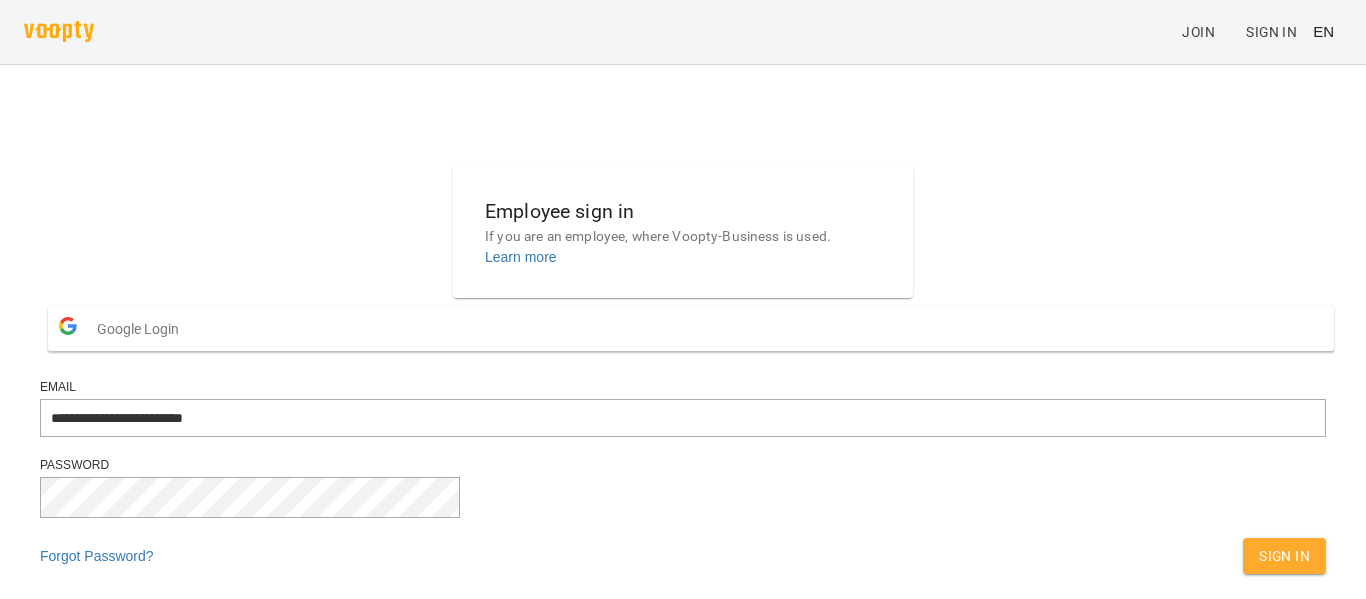 click on "**********" at bounding box center (683, 374) 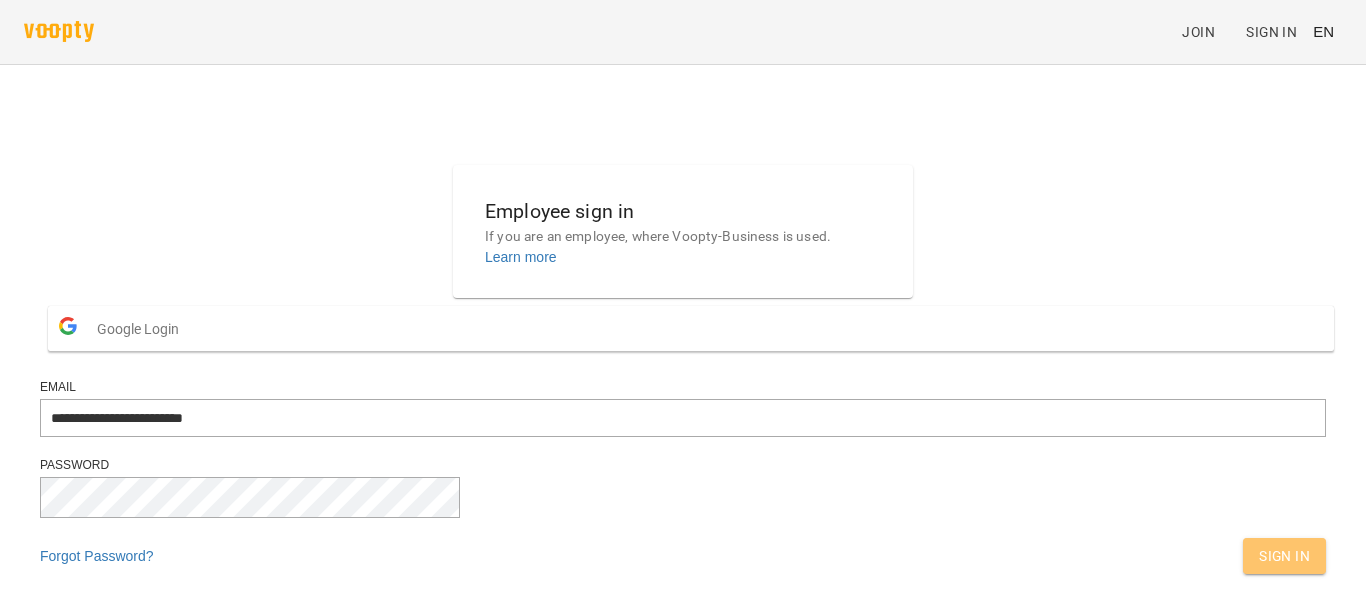 click on "Sign In" at bounding box center (1284, 556) 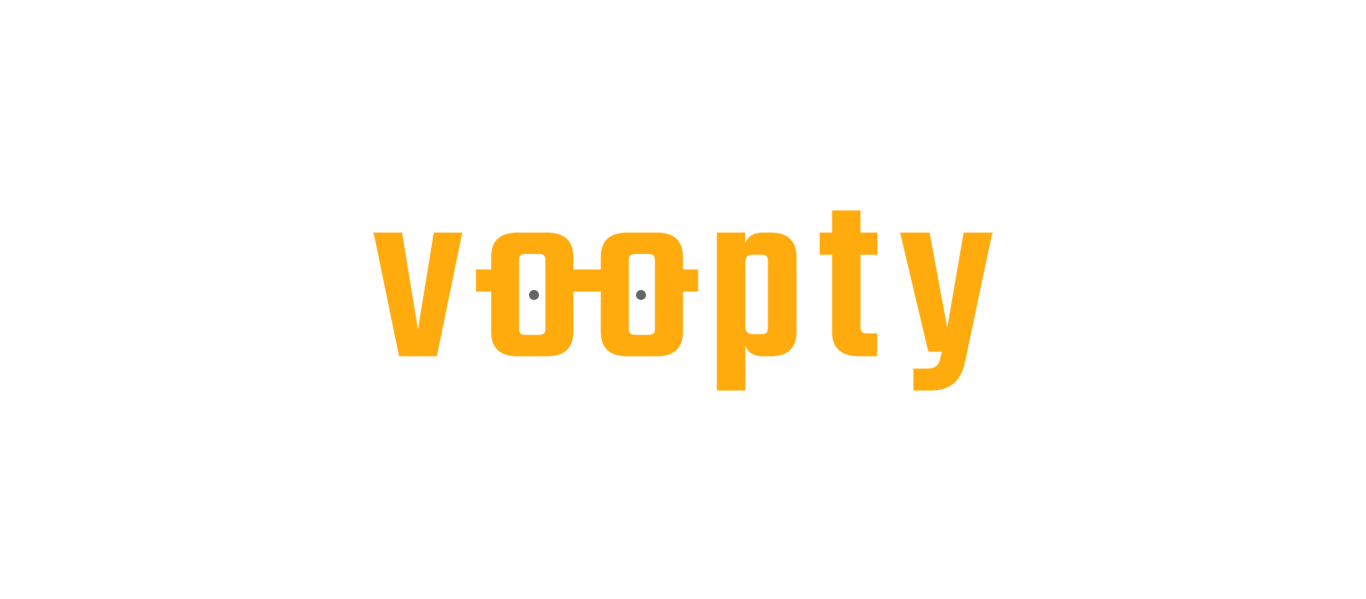 scroll, scrollTop: 0, scrollLeft: 0, axis: both 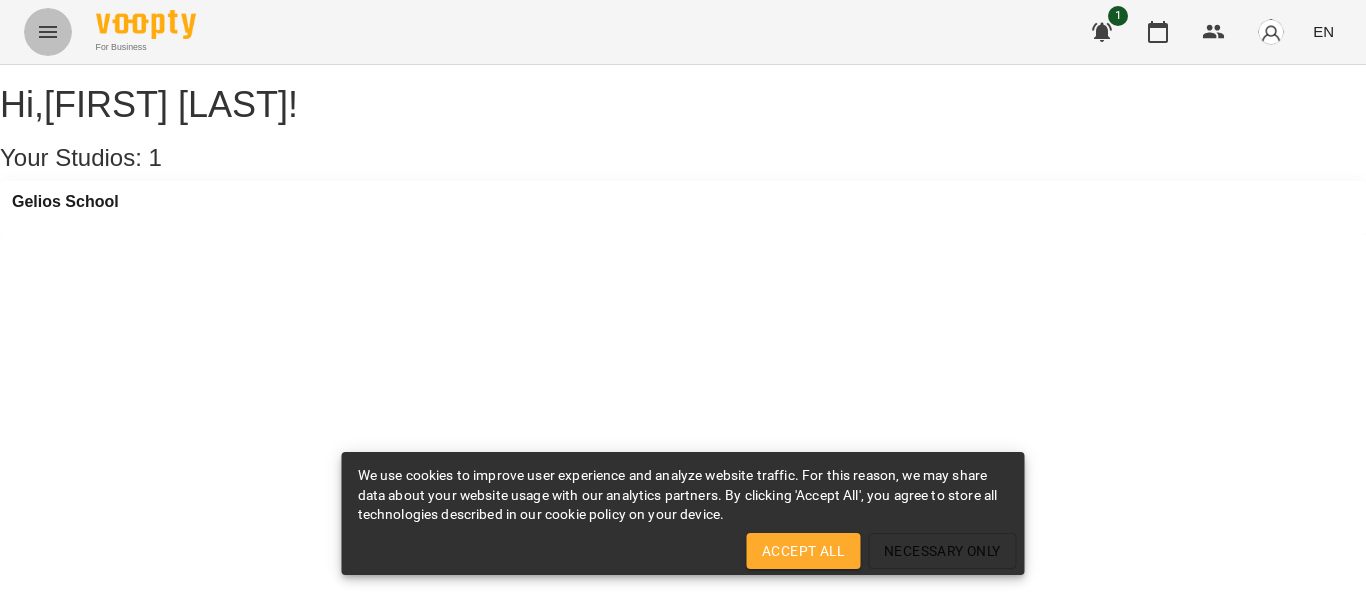 click at bounding box center (48, 32) 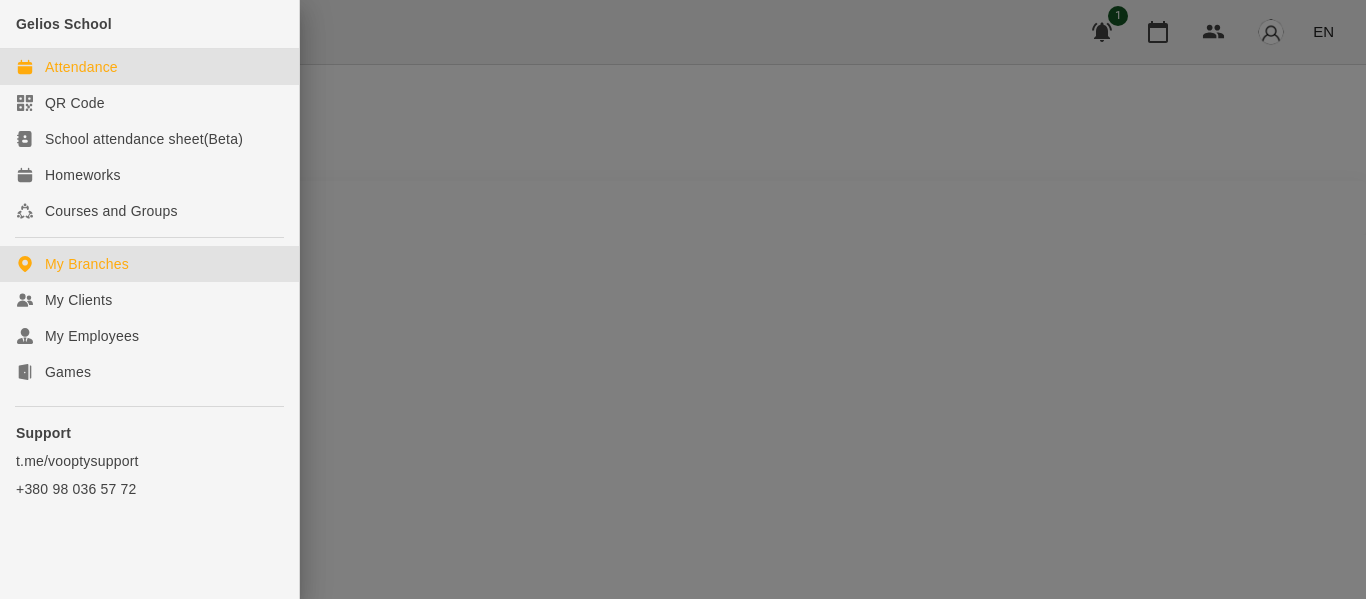 click on "Attendance" at bounding box center [81, 67] 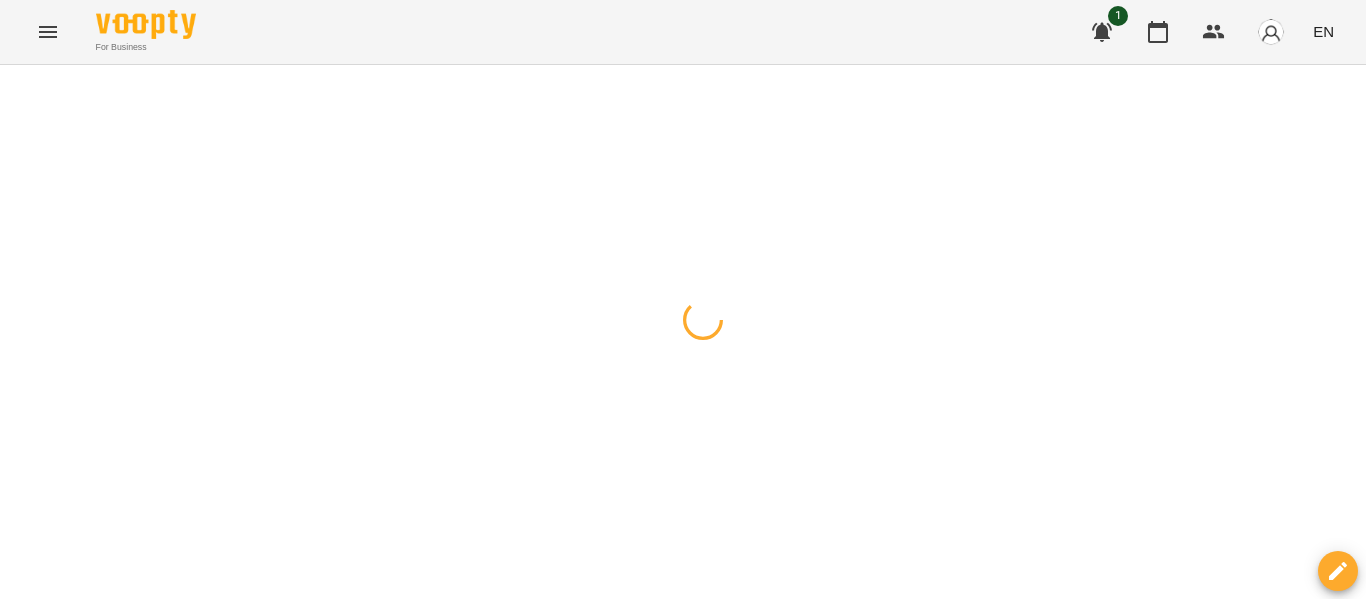 click on "EN" at bounding box center (1323, 31) 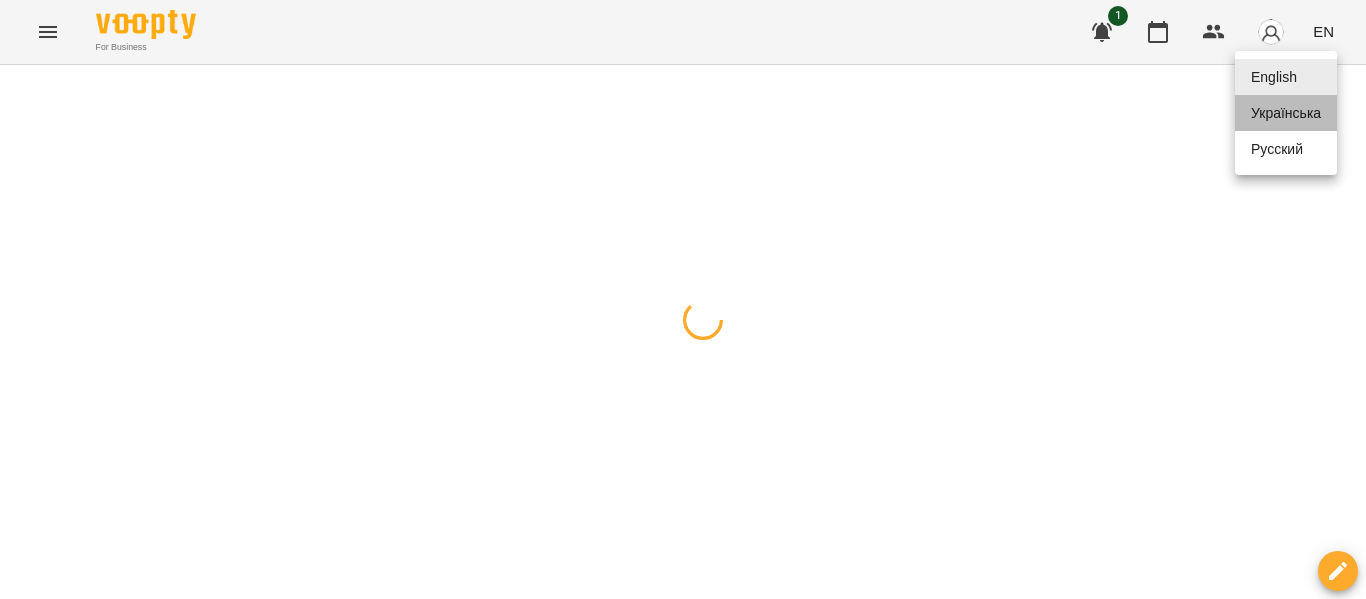 click on "Українська" at bounding box center (1286, 113) 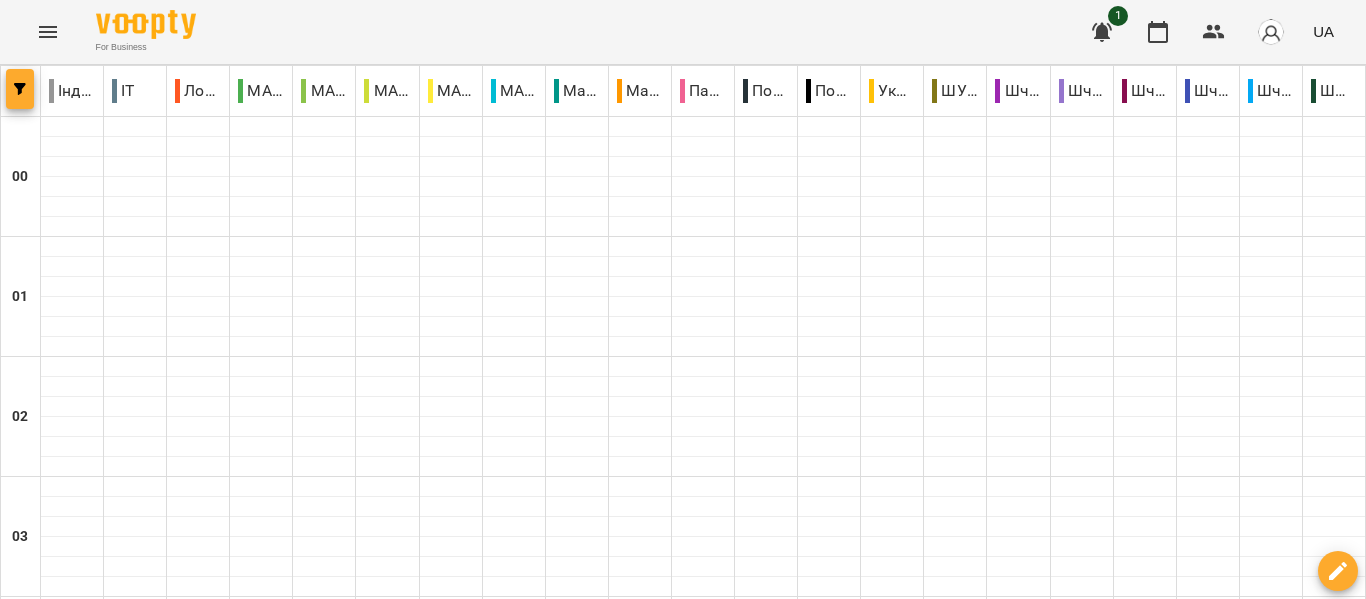 click at bounding box center [20, 89] 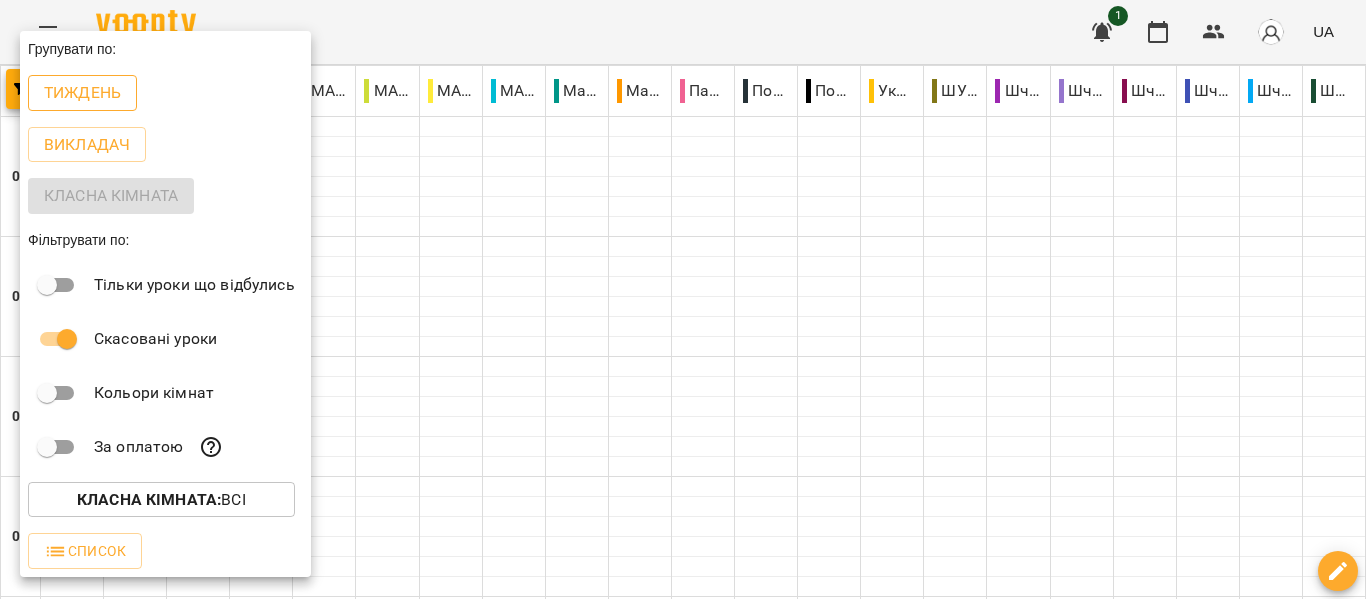 click on "Тиждень" at bounding box center [82, 93] 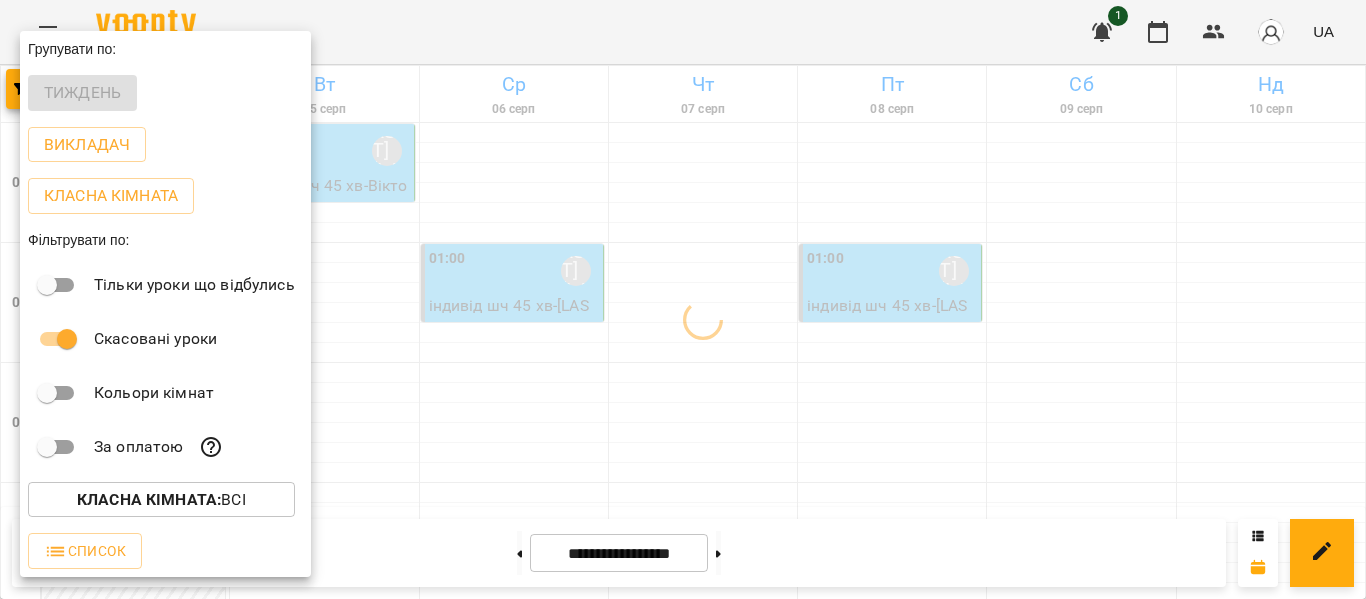 click at bounding box center [683, 299] 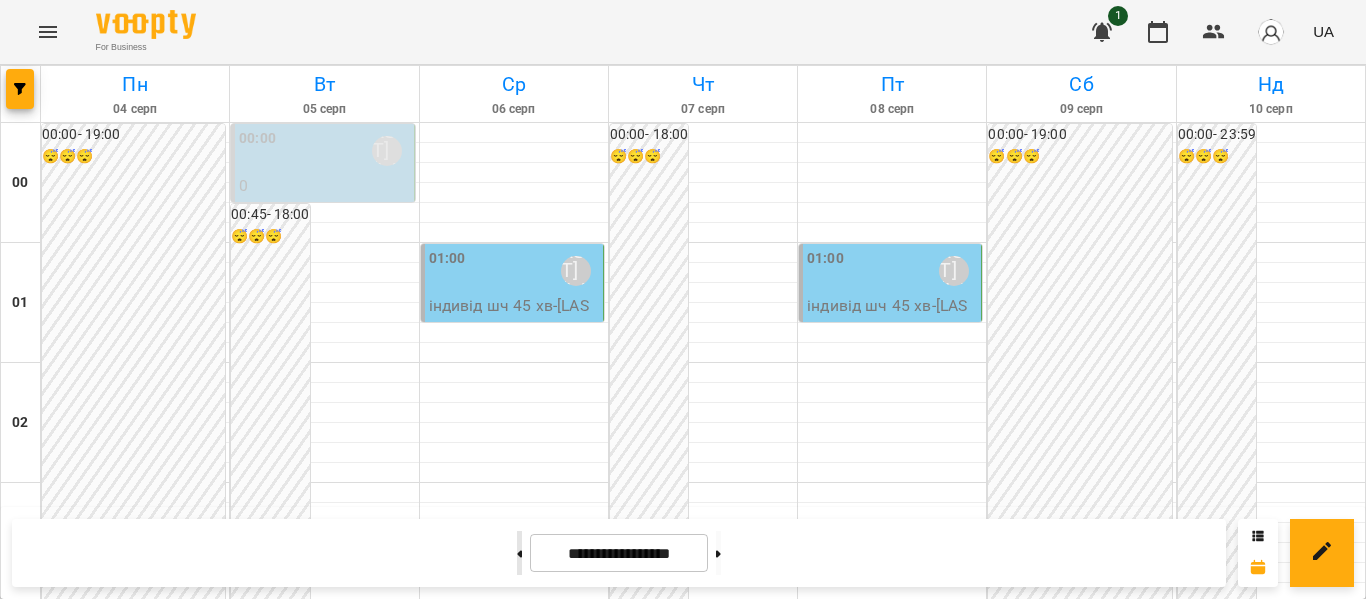 click at bounding box center [519, 553] 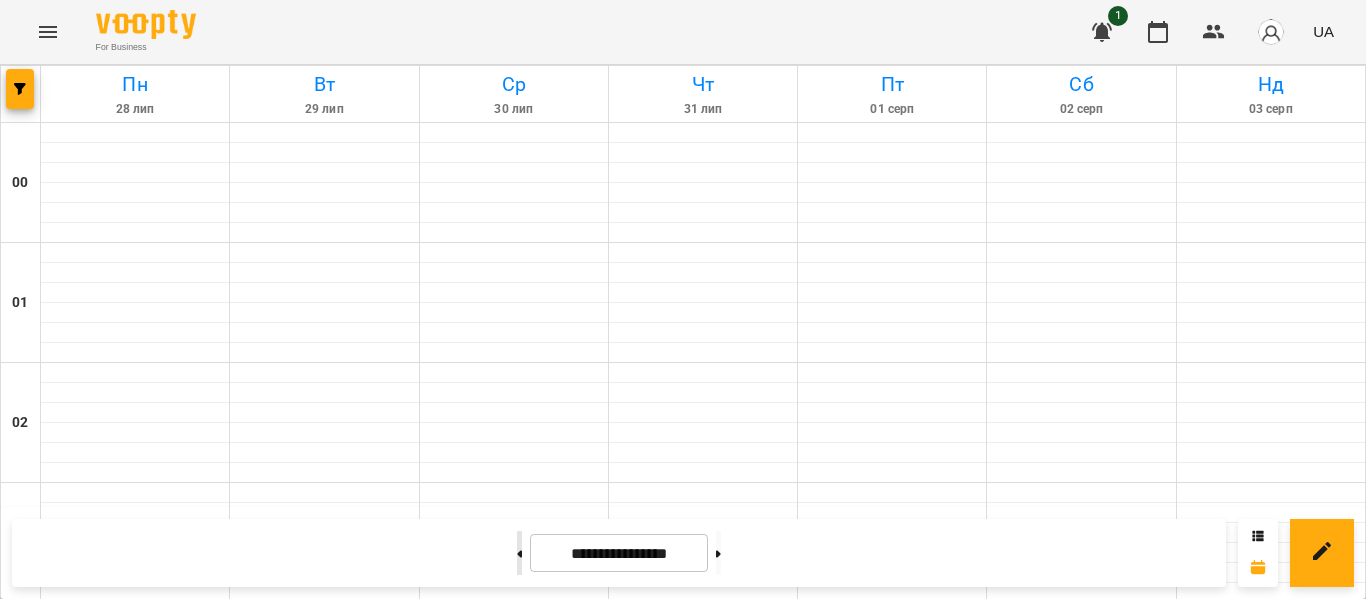 click at bounding box center (519, 553) 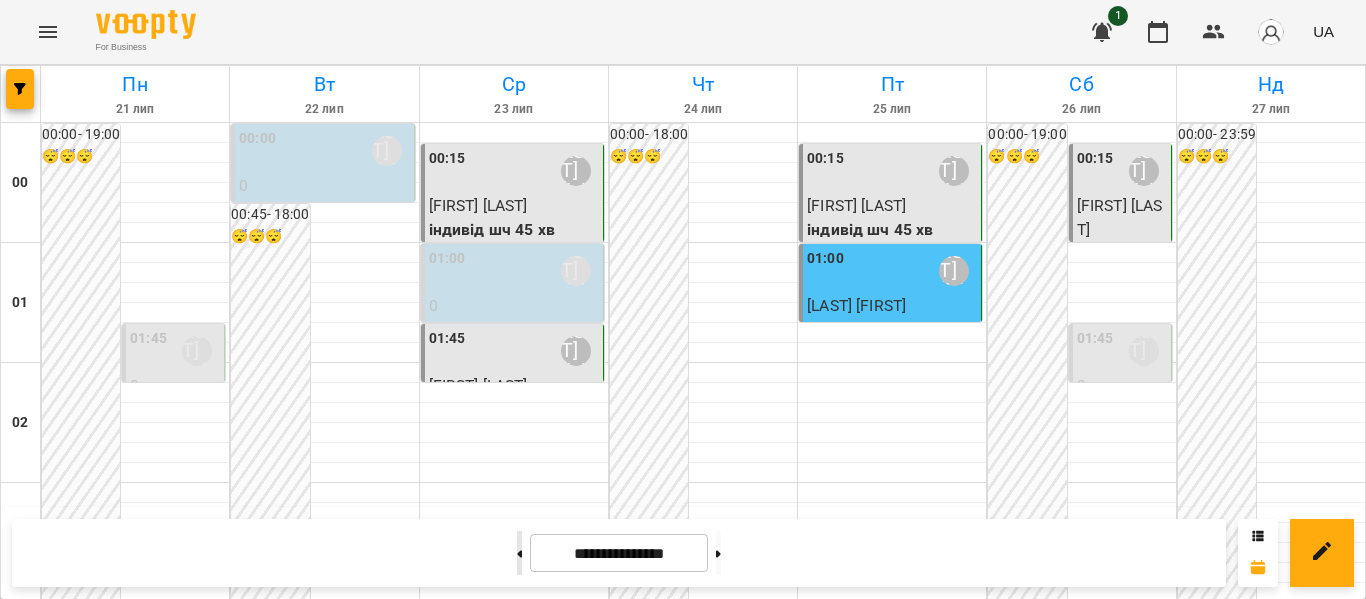 click at bounding box center [519, 553] 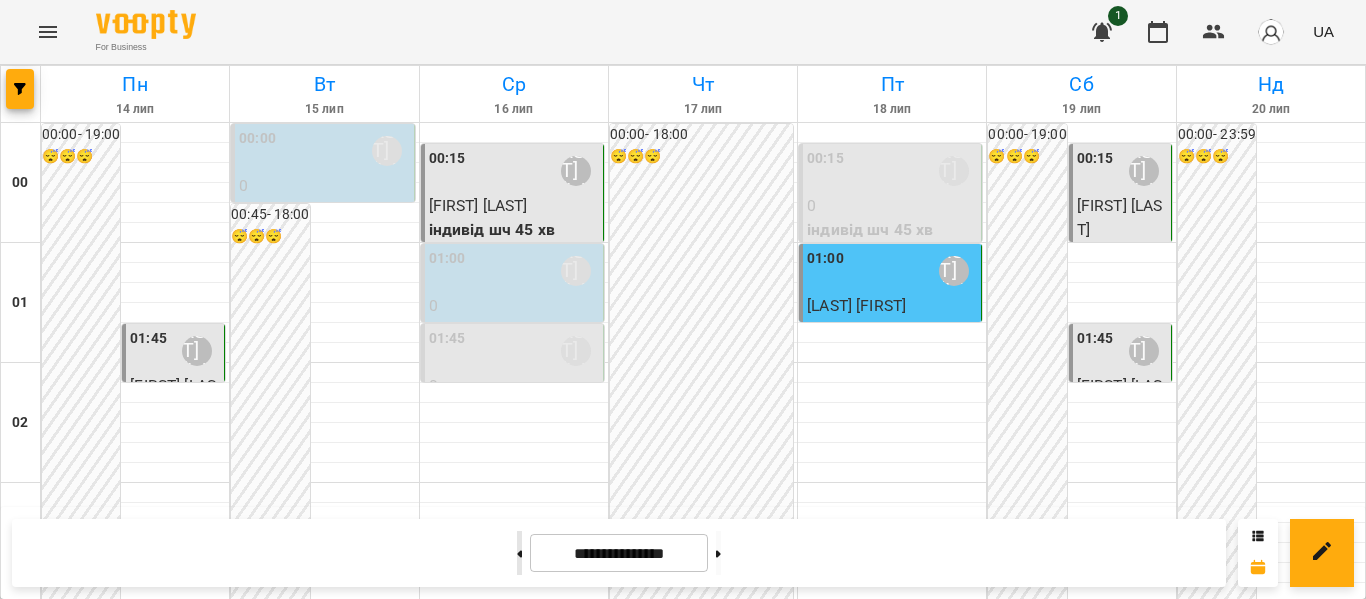 type 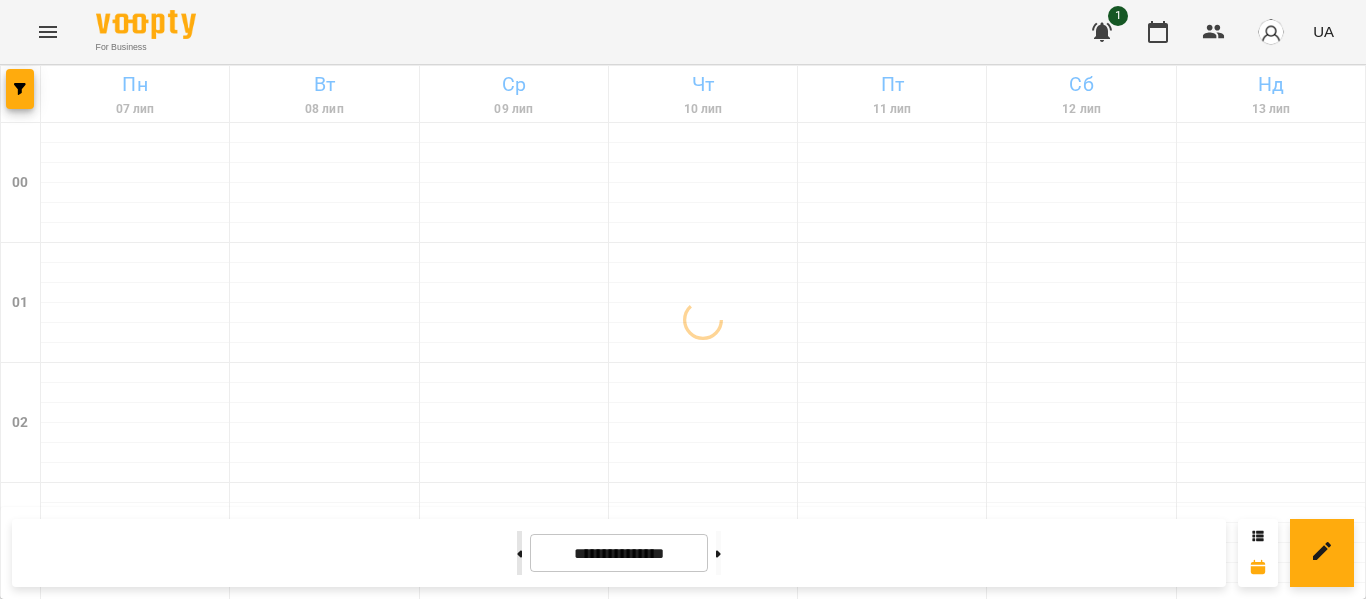 click at bounding box center [519, 553] 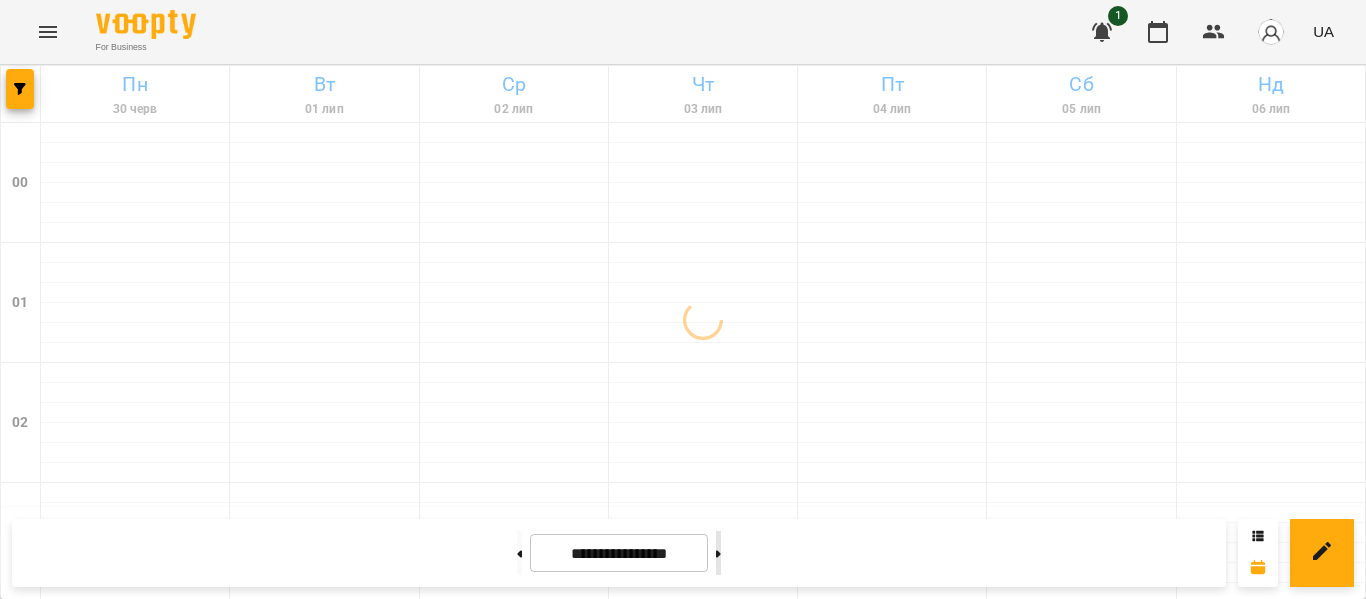 click at bounding box center [718, 553] 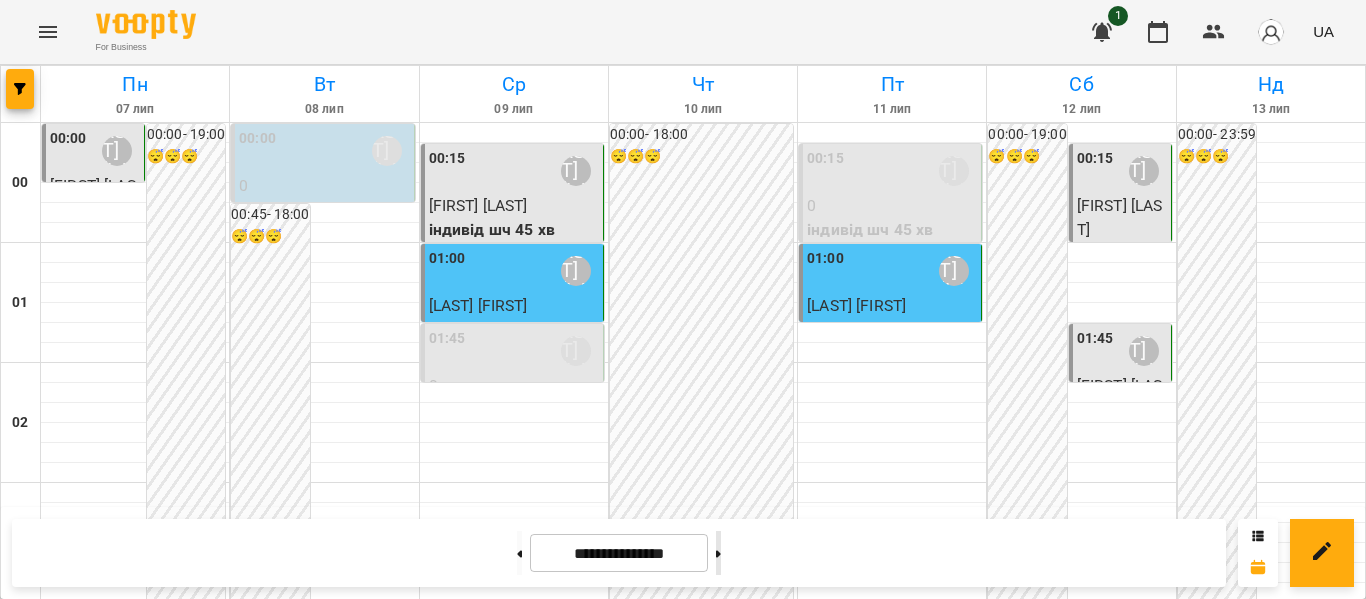 click at bounding box center (718, 553) 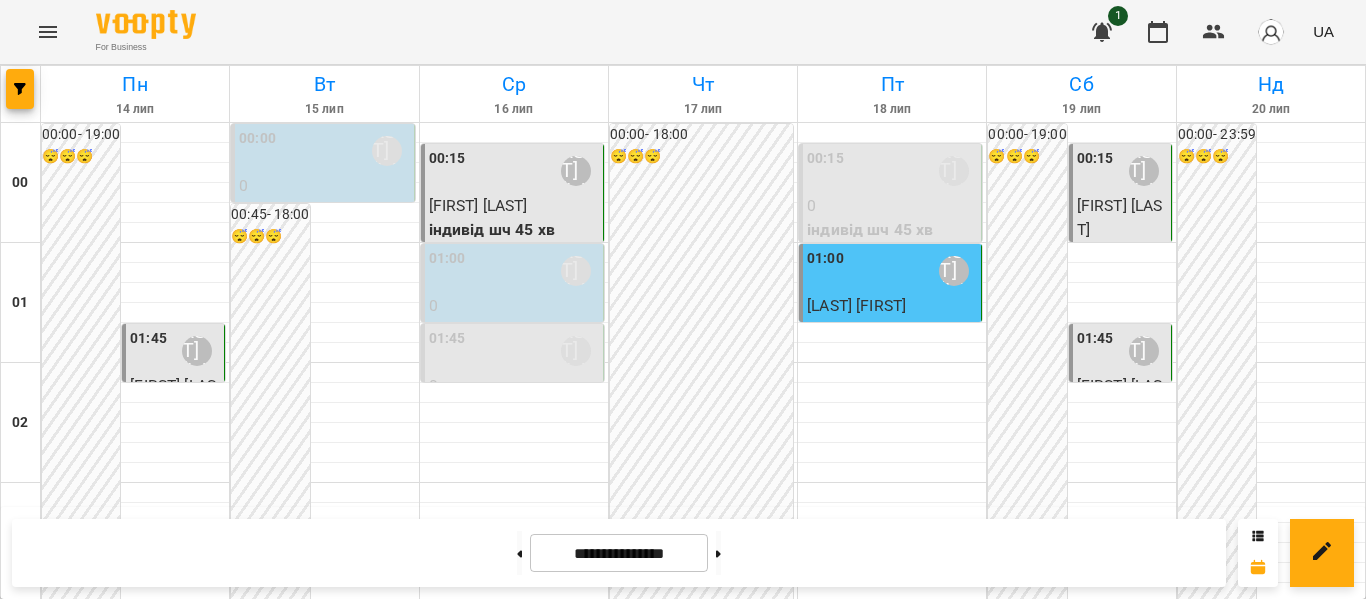 scroll, scrollTop: 0, scrollLeft: 0, axis: both 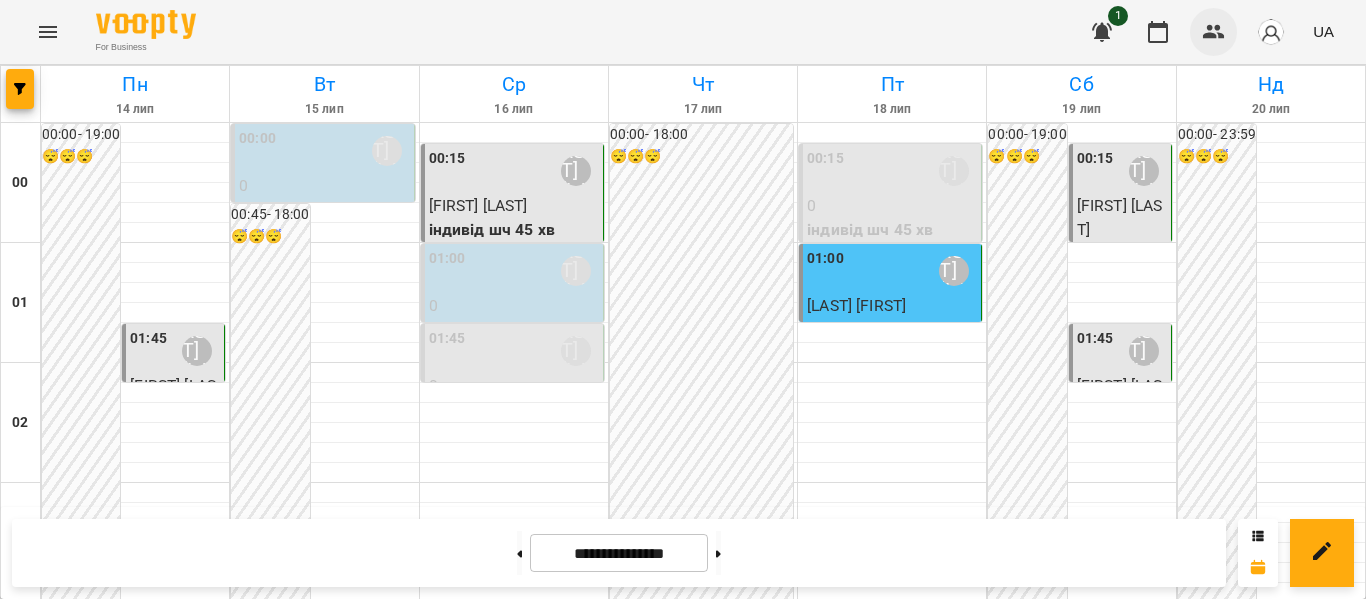 type 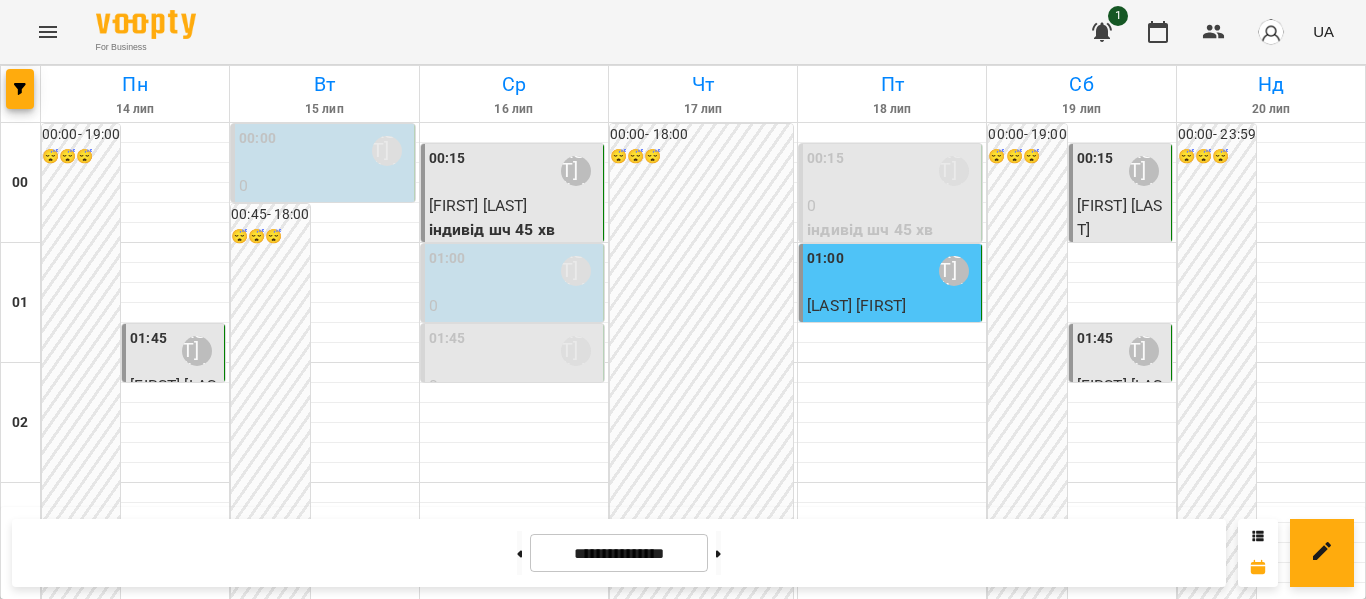 scroll, scrollTop: 0, scrollLeft: 0, axis: both 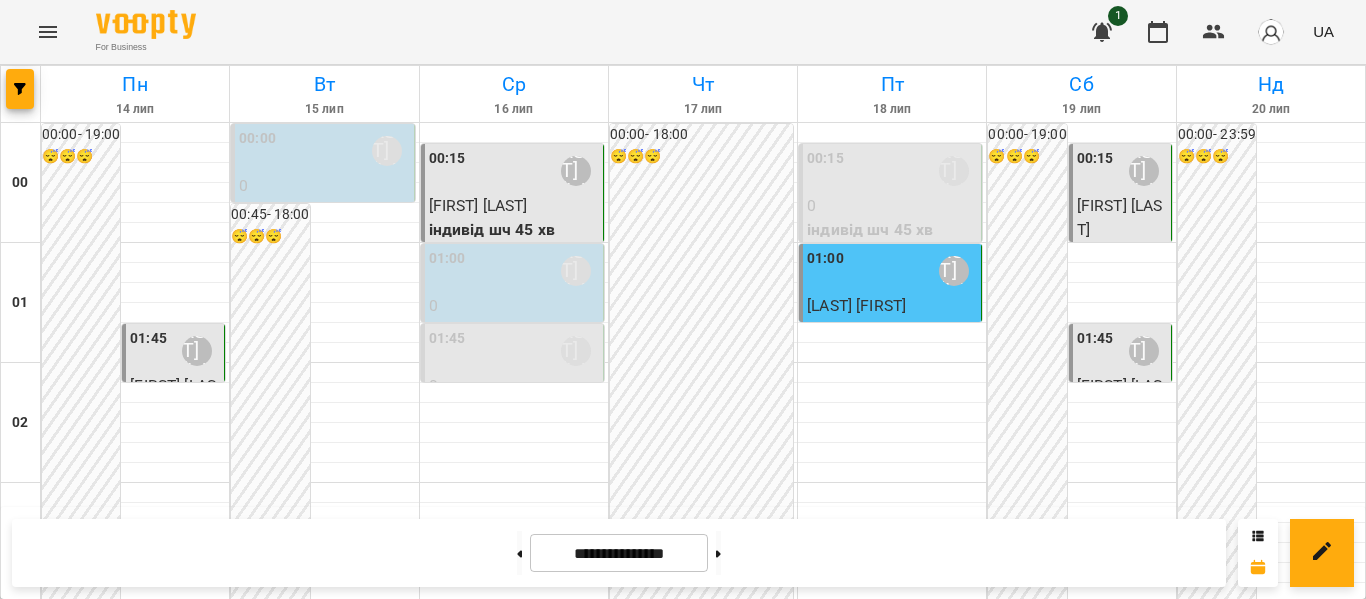 click on "**********" at bounding box center (683, 553) 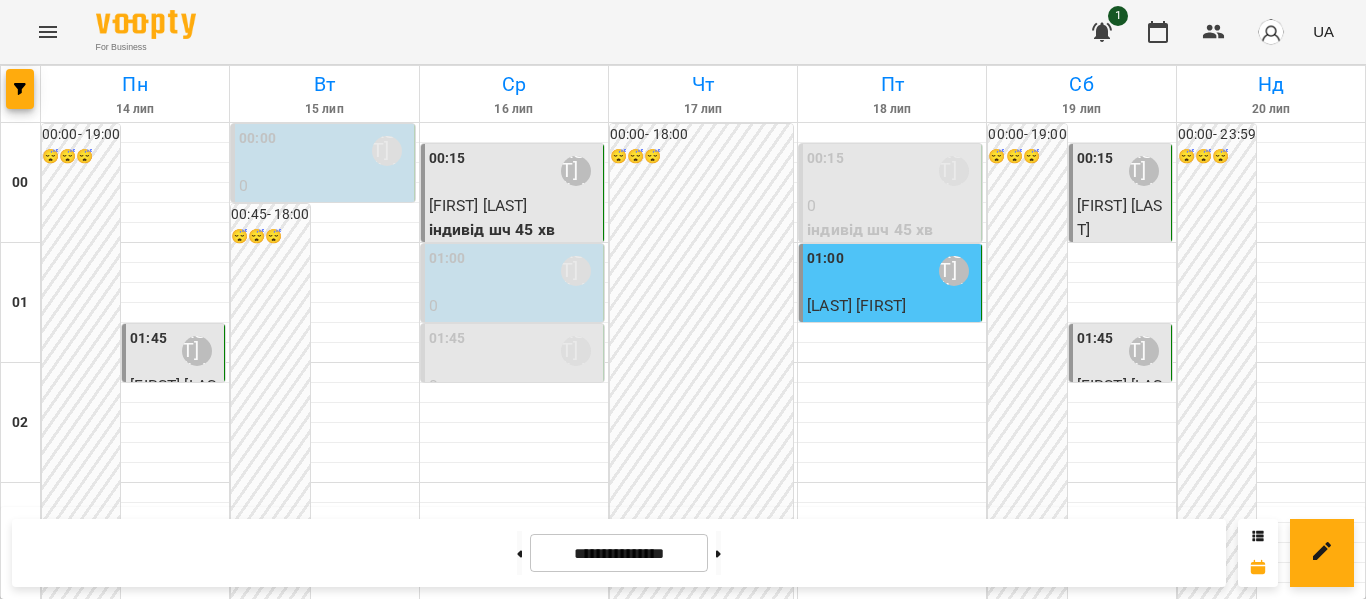 scroll, scrollTop: 2480, scrollLeft: 0, axis: vertical 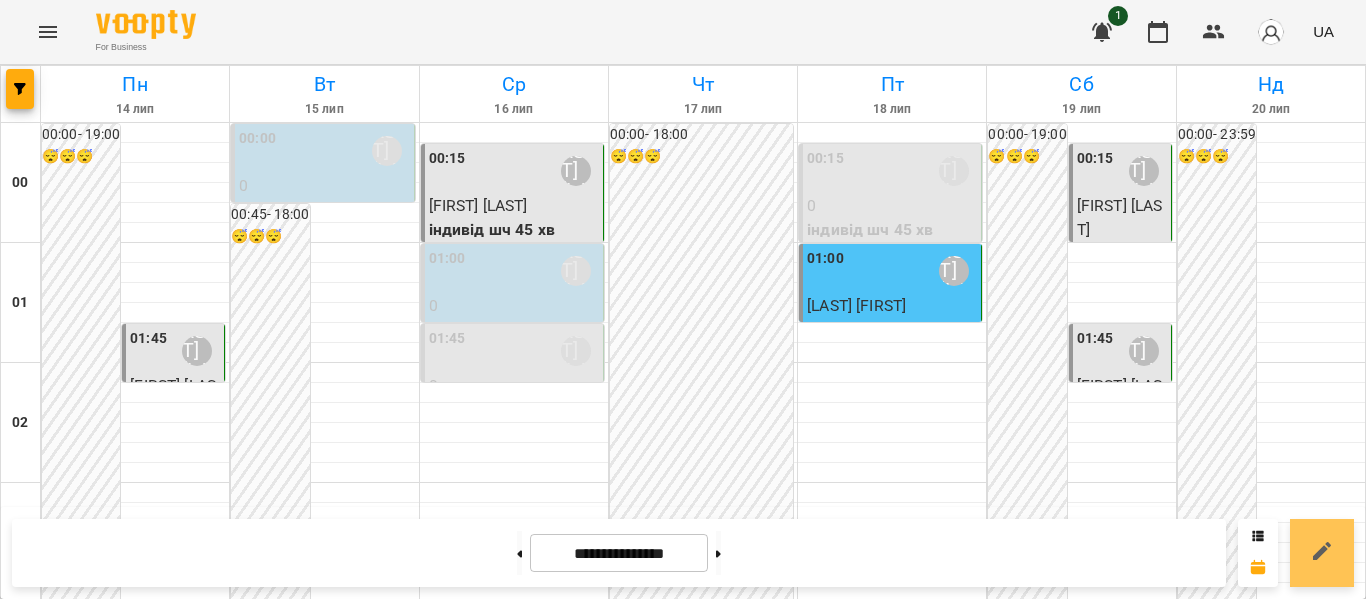 drag, startPoint x: 1359, startPoint y: 488, endPoint x: 1349, endPoint y: 583, distance: 95.524864 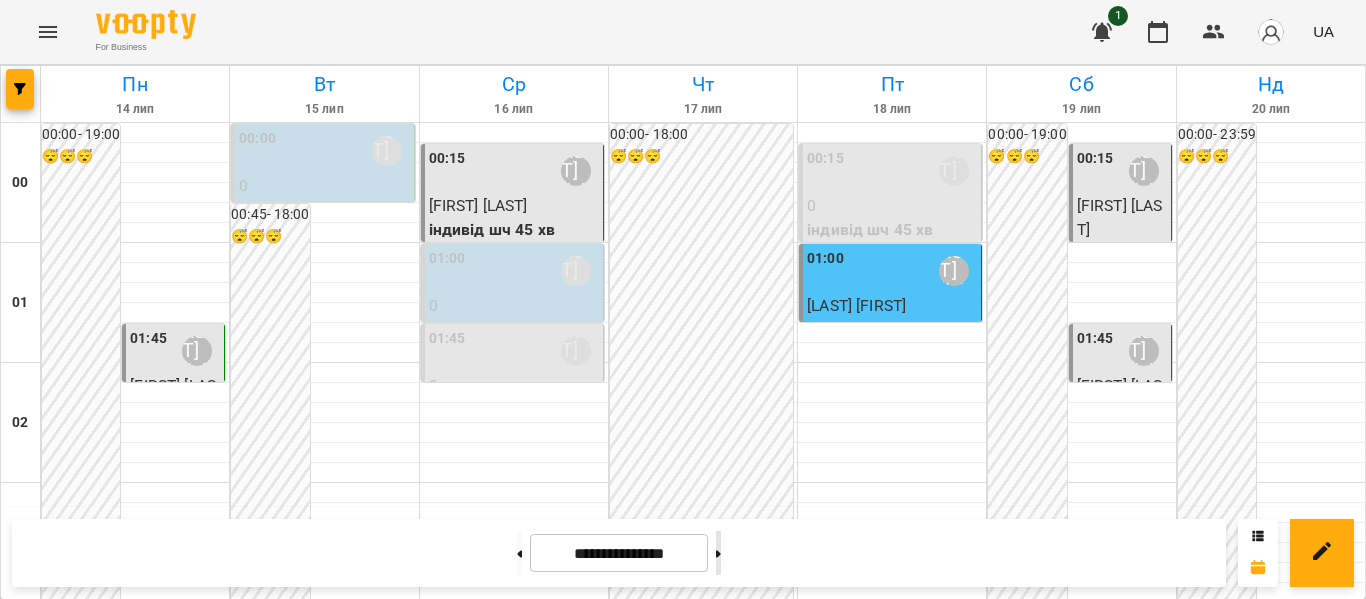 click at bounding box center [718, 553] 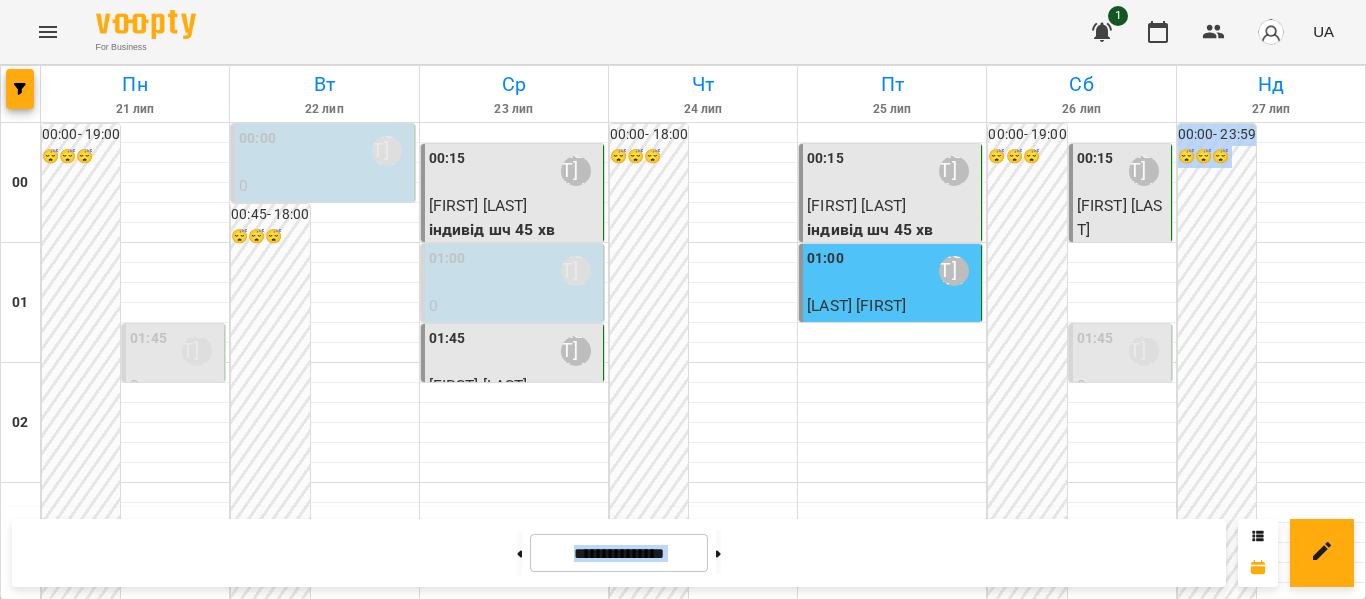 drag, startPoint x: 1365, startPoint y: 537, endPoint x: 1353, endPoint y: 377, distance: 160.44937 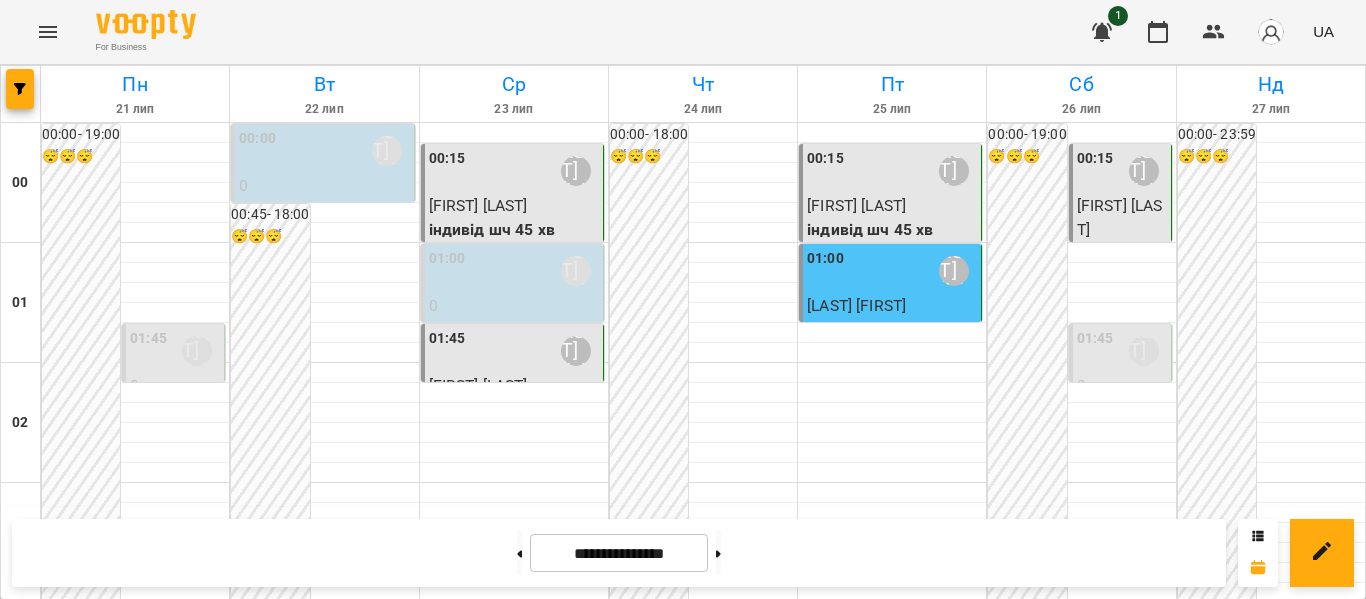 drag, startPoint x: 1365, startPoint y: 544, endPoint x: 1365, endPoint y: 531, distance: 13 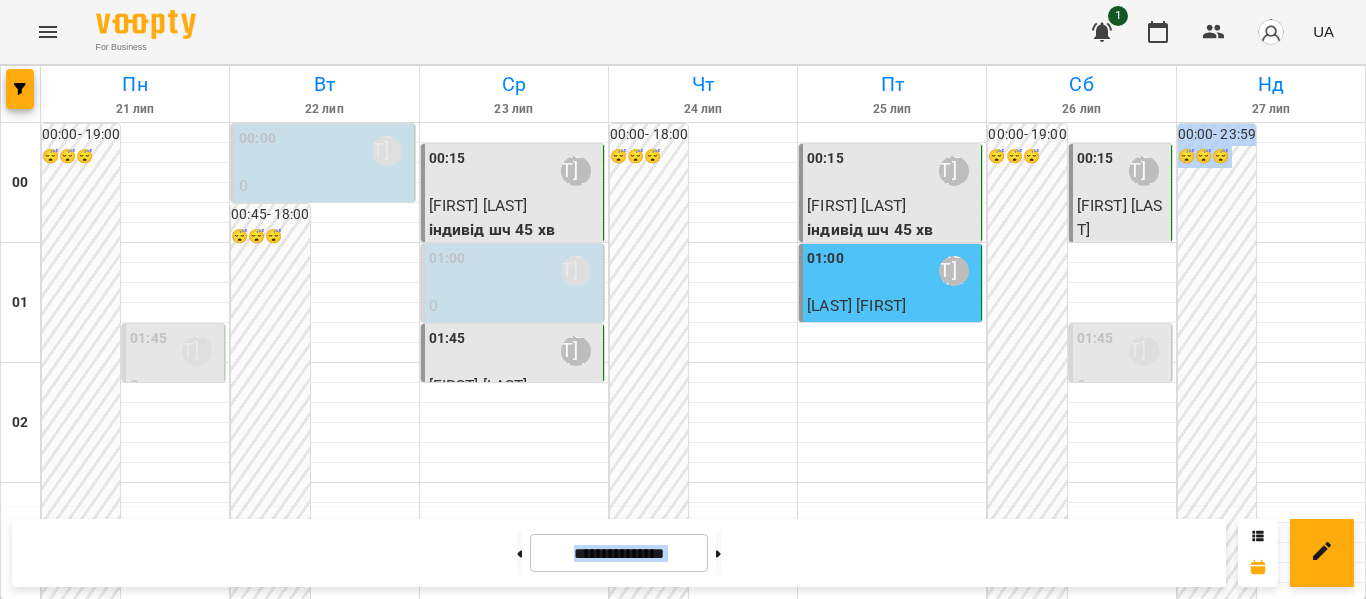 drag, startPoint x: 1365, startPoint y: 531, endPoint x: 1364, endPoint y: 459, distance: 72.00694 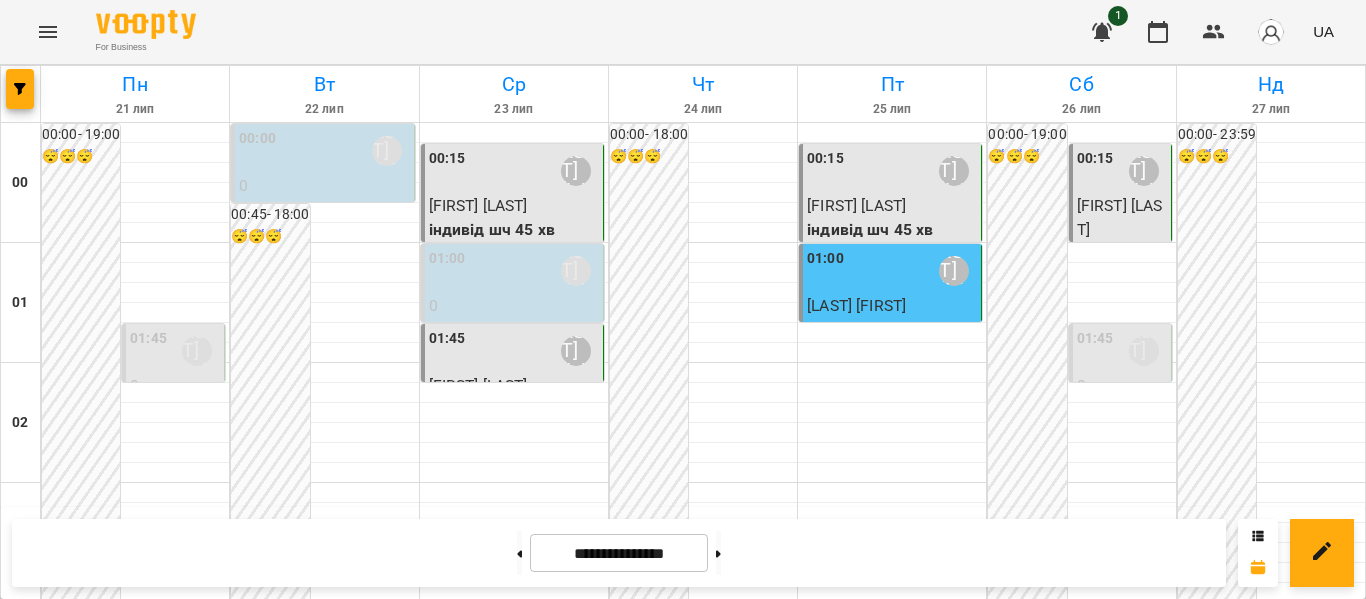 click on "**********" at bounding box center [683, 553] 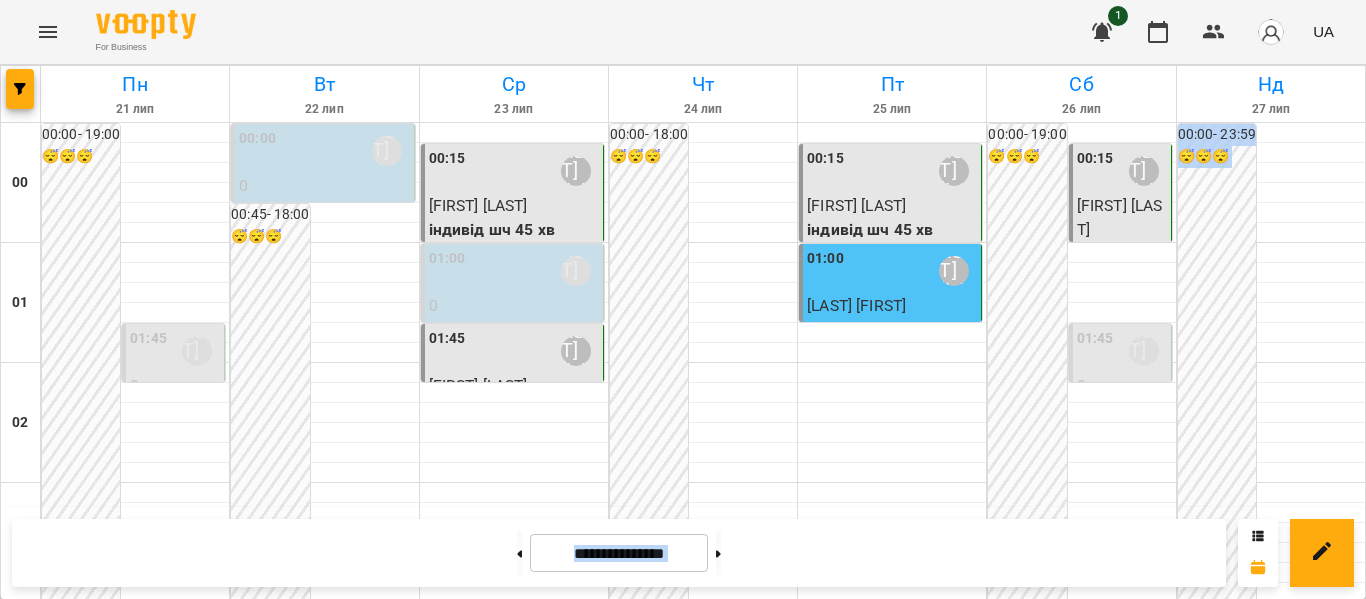 drag, startPoint x: 1365, startPoint y: 515, endPoint x: 1361, endPoint y: 485, distance: 30.265491 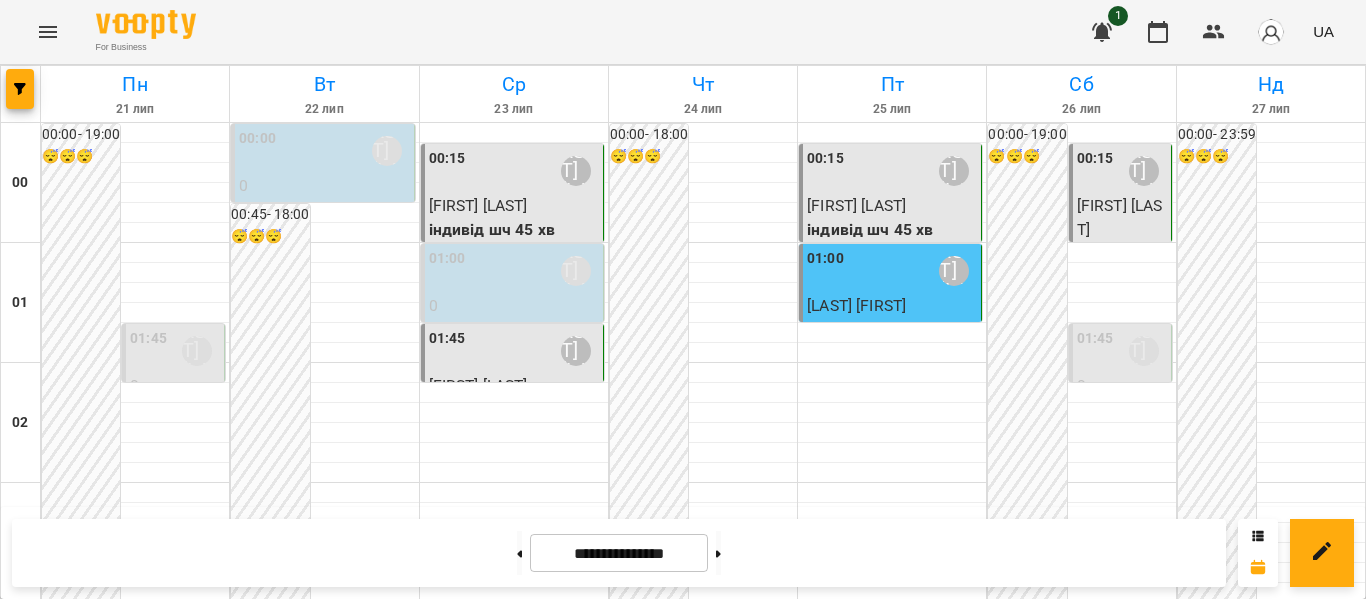 click on "**********" at bounding box center (683, 553) 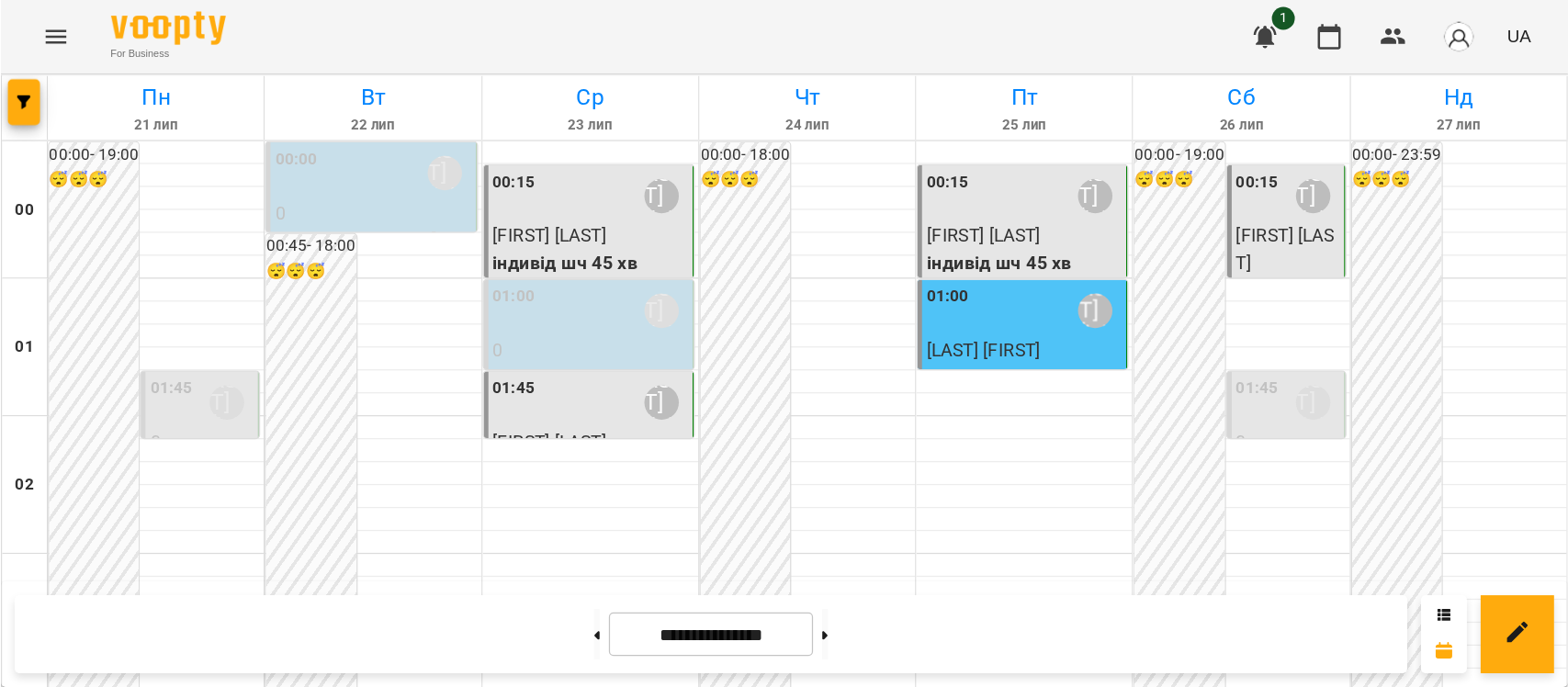 scroll, scrollTop: 2291, scrollLeft: 0, axis: vertical 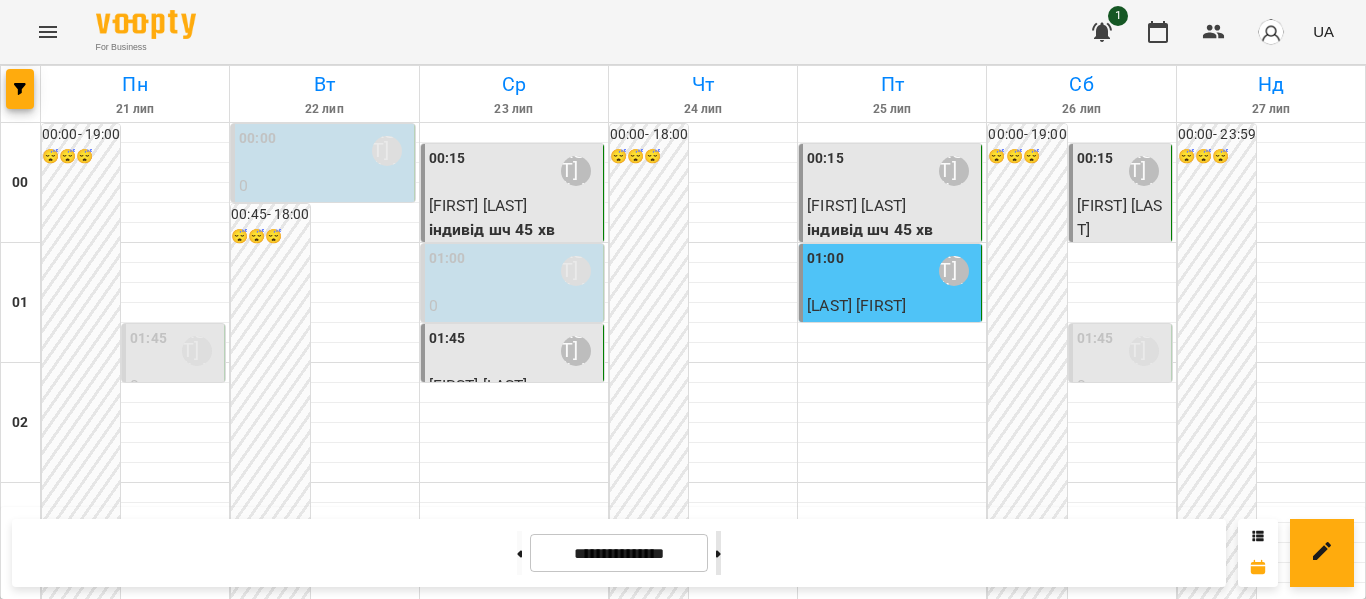 click at bounding box center [718, 553] 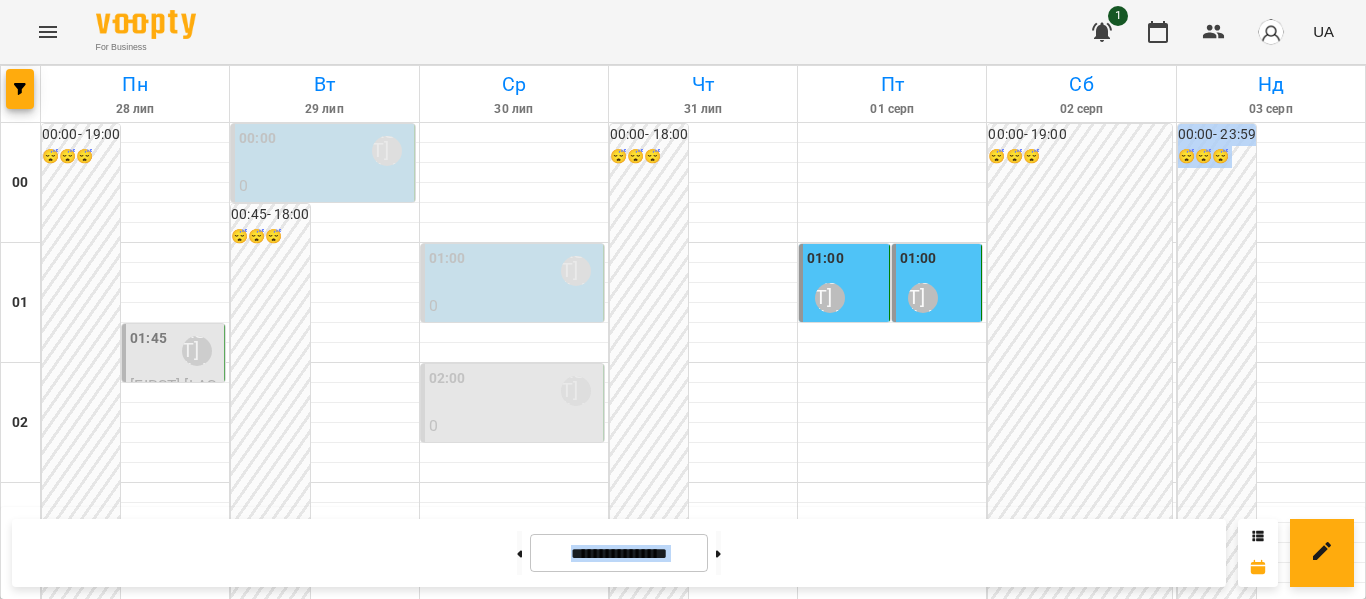 drag, startPoint x: 1365, startPoint y: 519, endPoint x: 1365, endPoint y: 483, distance: 36 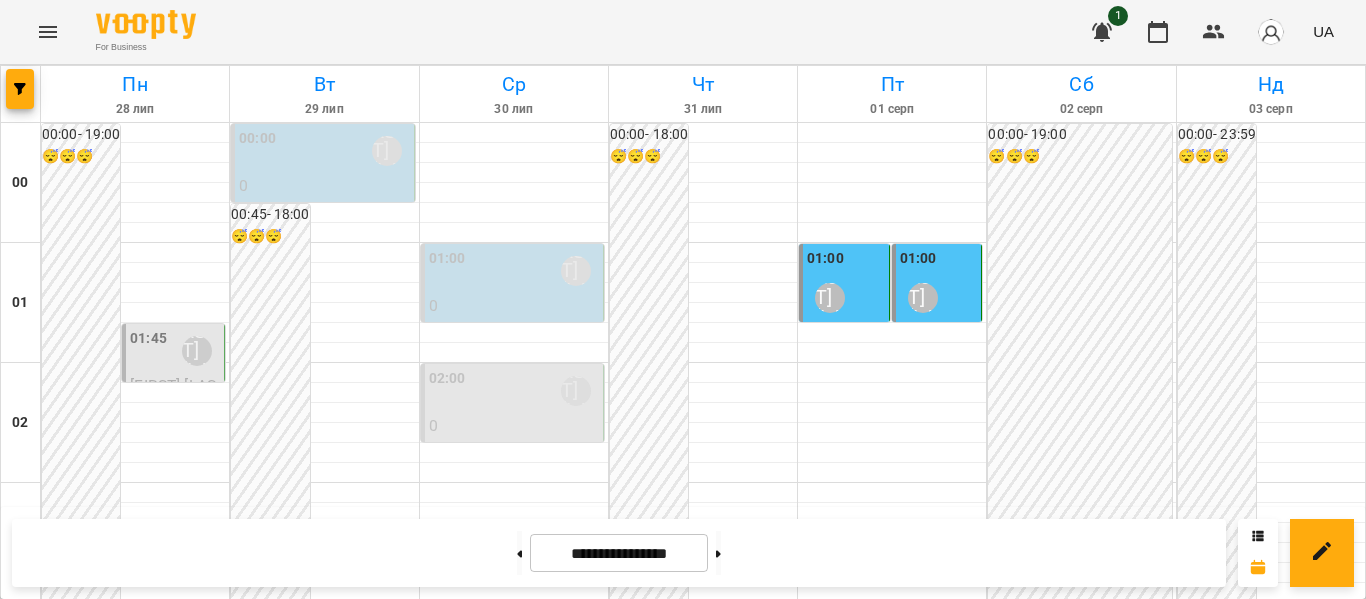 drag, startPoint x: 1364, startPoint y: 509, endPoint x: 1363, endPoint y: 520, distance: 11.045361 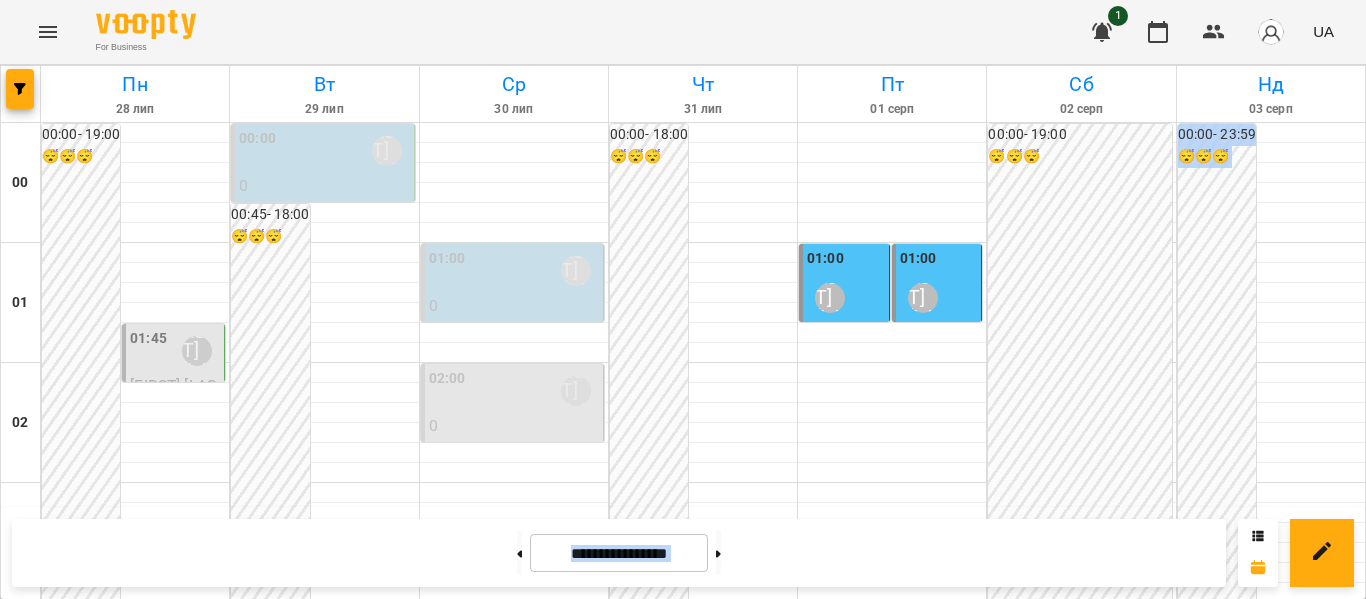 drag, startPoint x: 1363, startPoint y: 520, endPoint x: 1363, endPoint y: 505, distance: 15 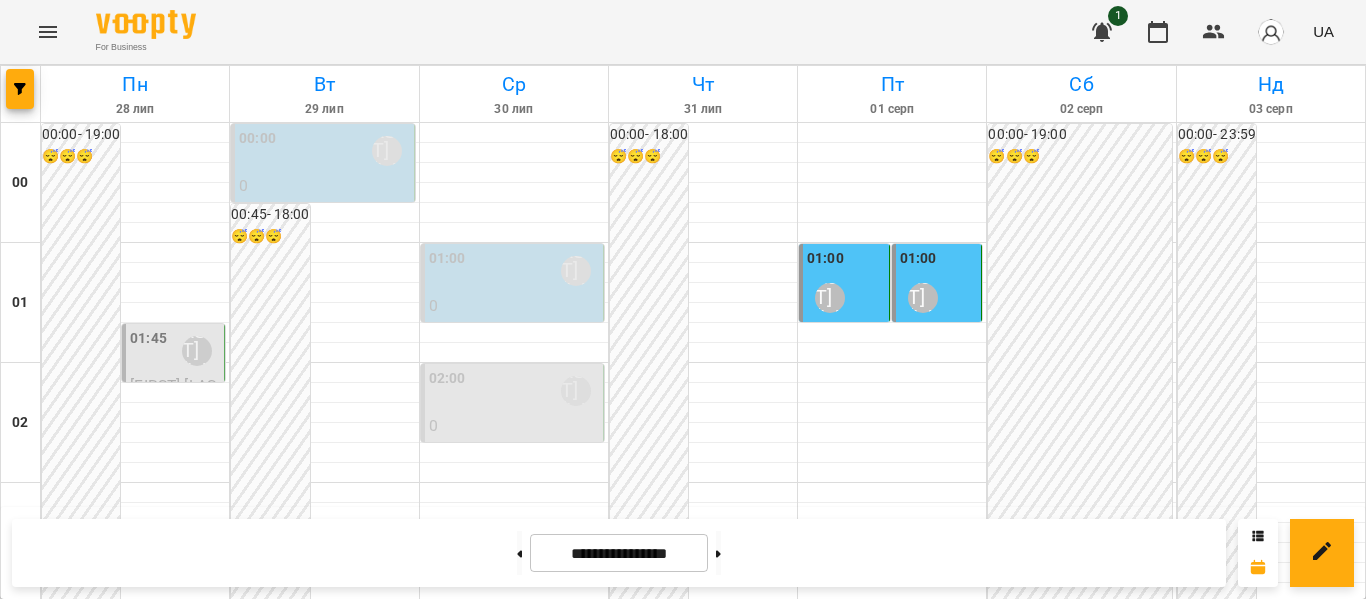 drag, startPoint x: 1364, startPoint y: 559, endPoint x: 1365, endPoint y: 523, distance: 36.013885 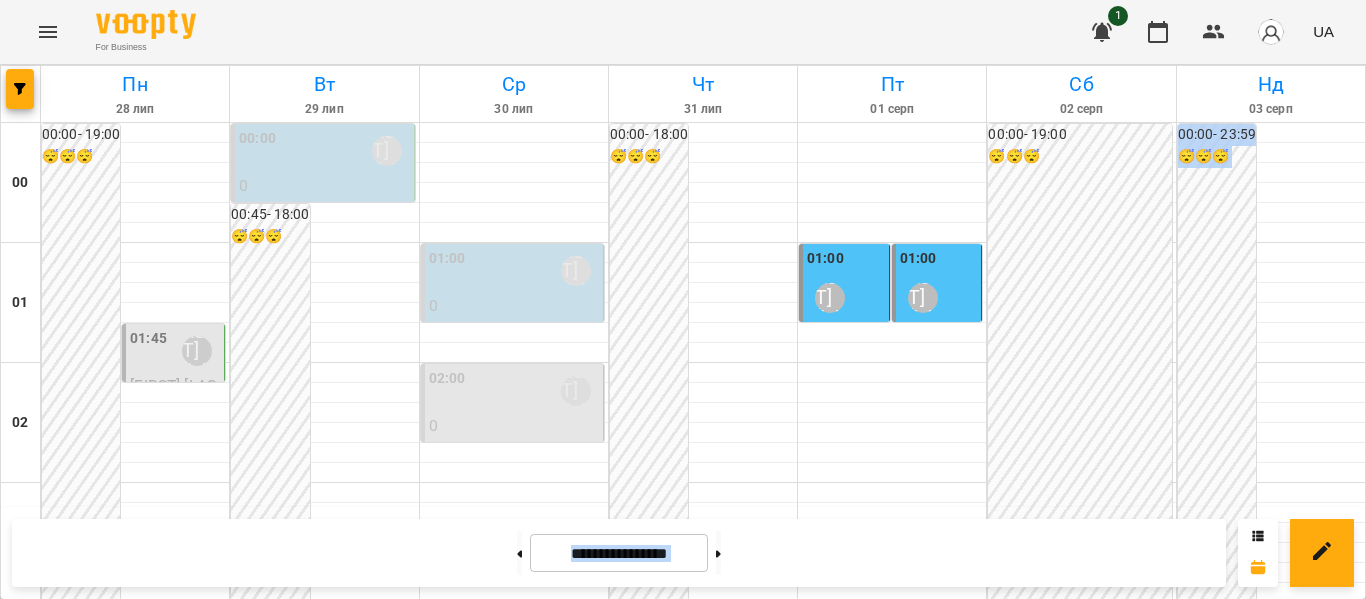 drag, startPoint x: 1365, startPoint y: 529, endPoint x: 1360, endPoint y: 495, distance: 34.36568 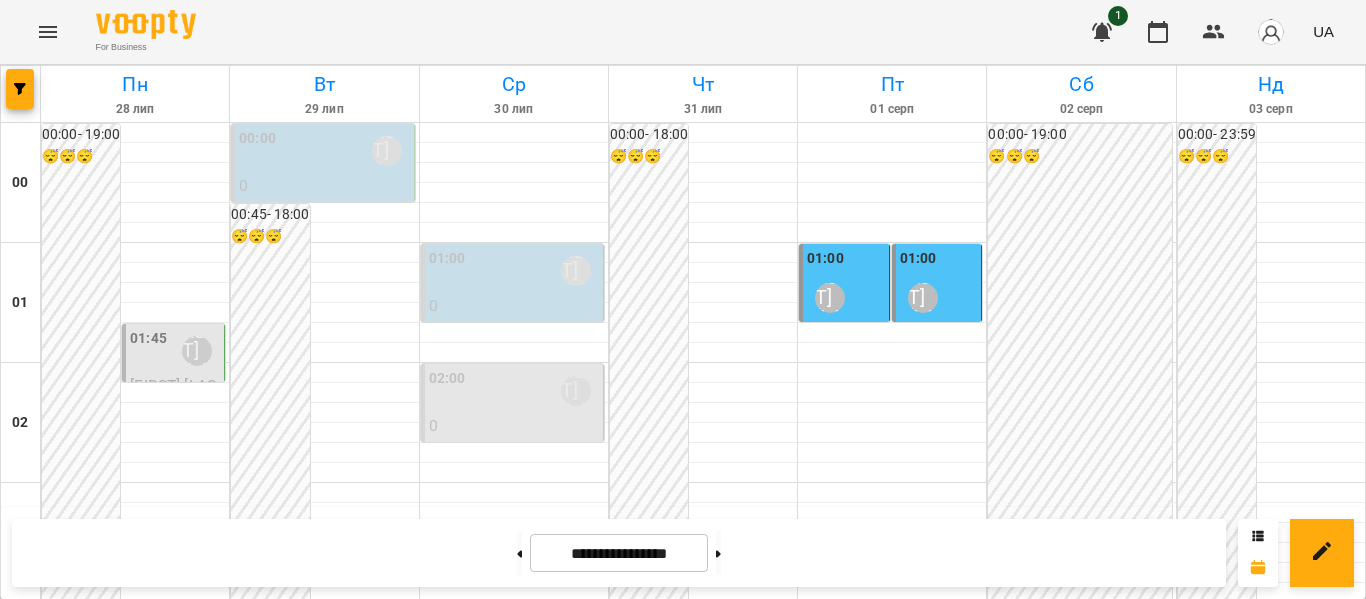 drag, startPoint x: 1365, startPoint y: 557, endPoint x: 1363, endPoint y: 524, distance: 33.06055 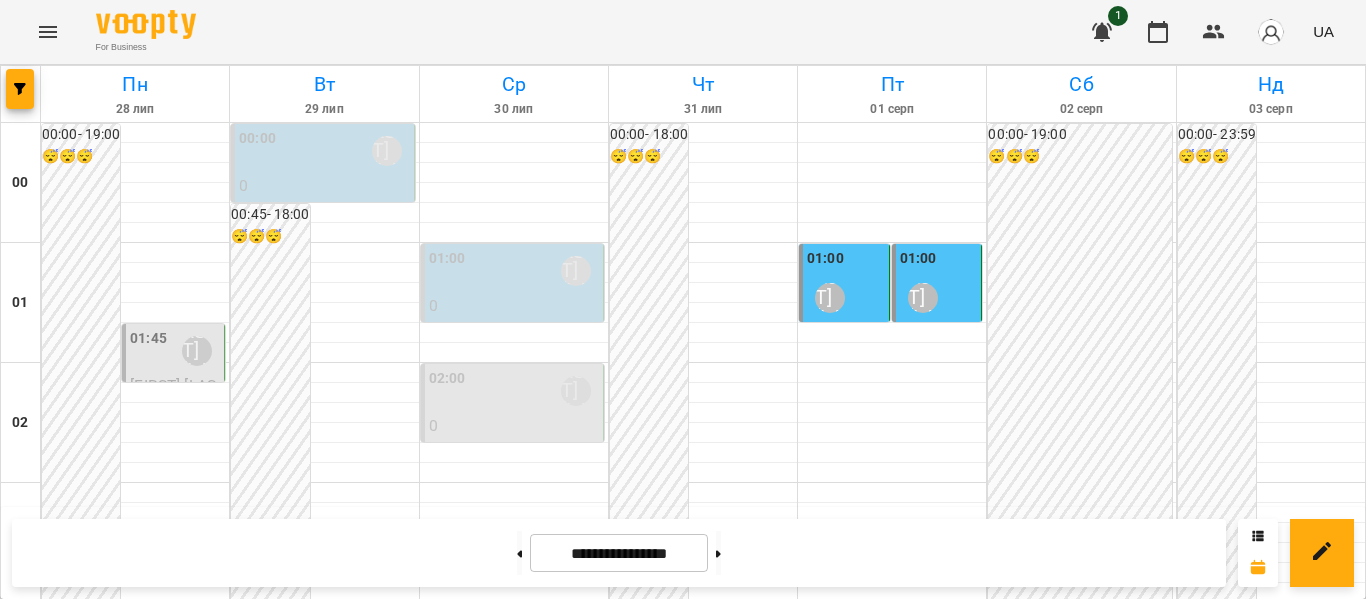 click on "**********" at bounding box center [683, 553] 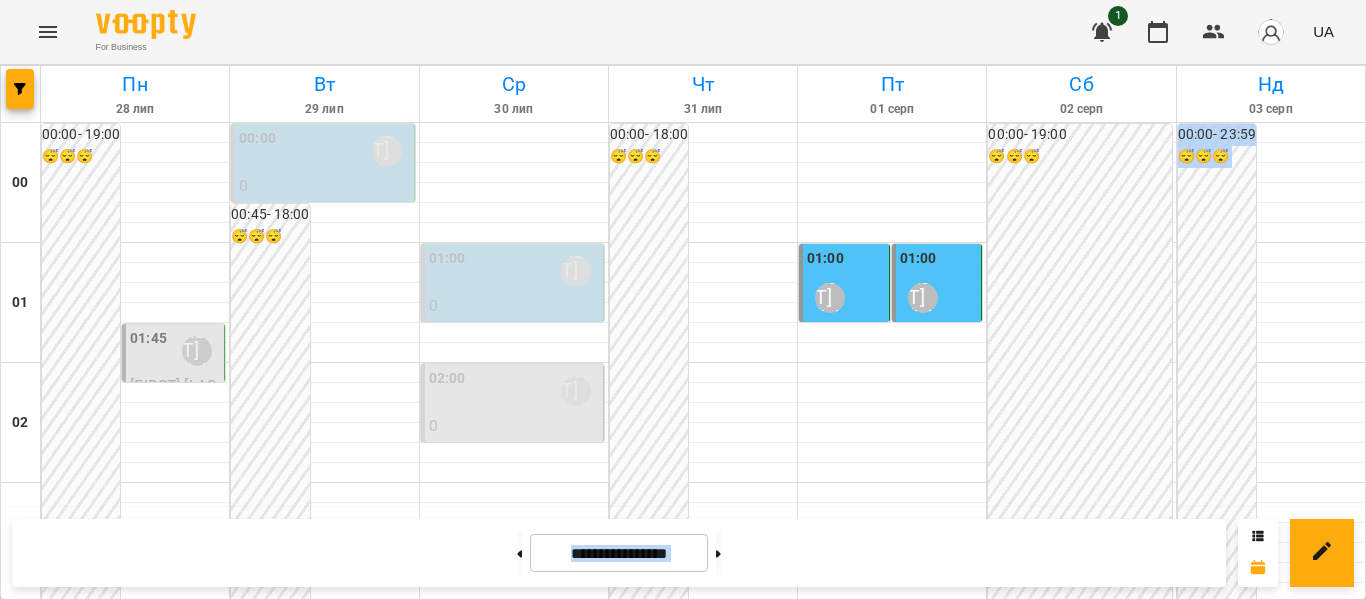 drag, startPoint x: 1362, startPoint y: 519, endPoint x: 1356, endPoint y: 478, distance: 41.4367 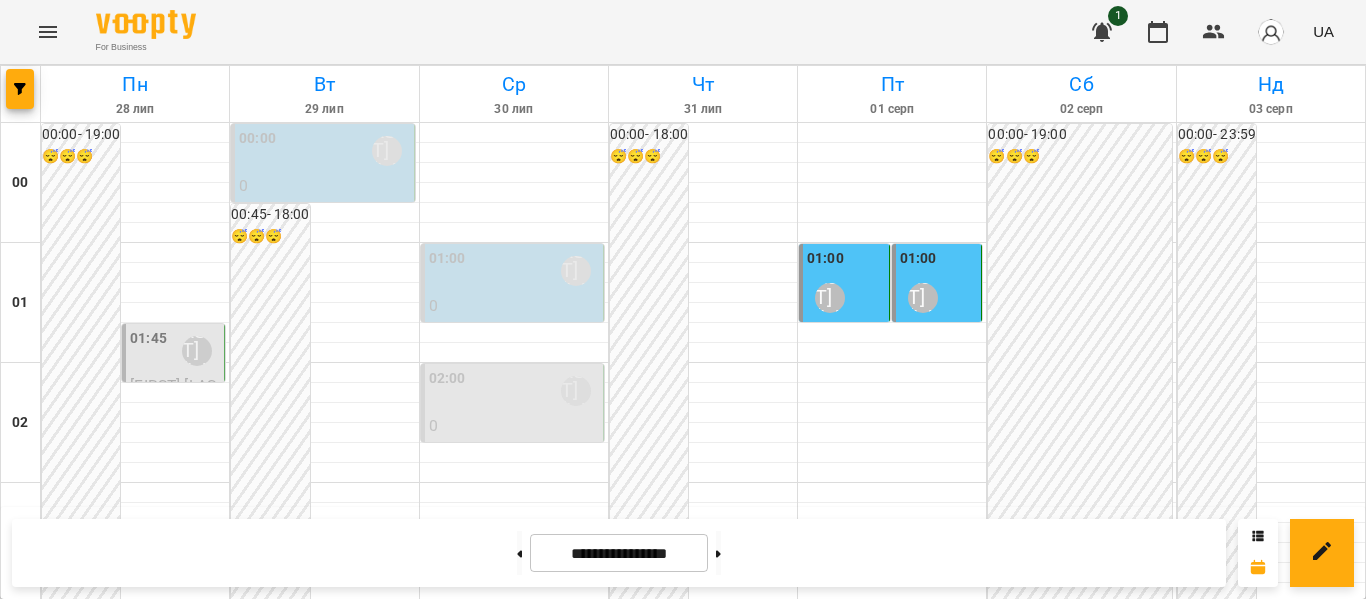 drag, startPoint x: 1356, startPoint y: 557, endPoint x: 1359, endPoint y: 542, distance: 15.297058 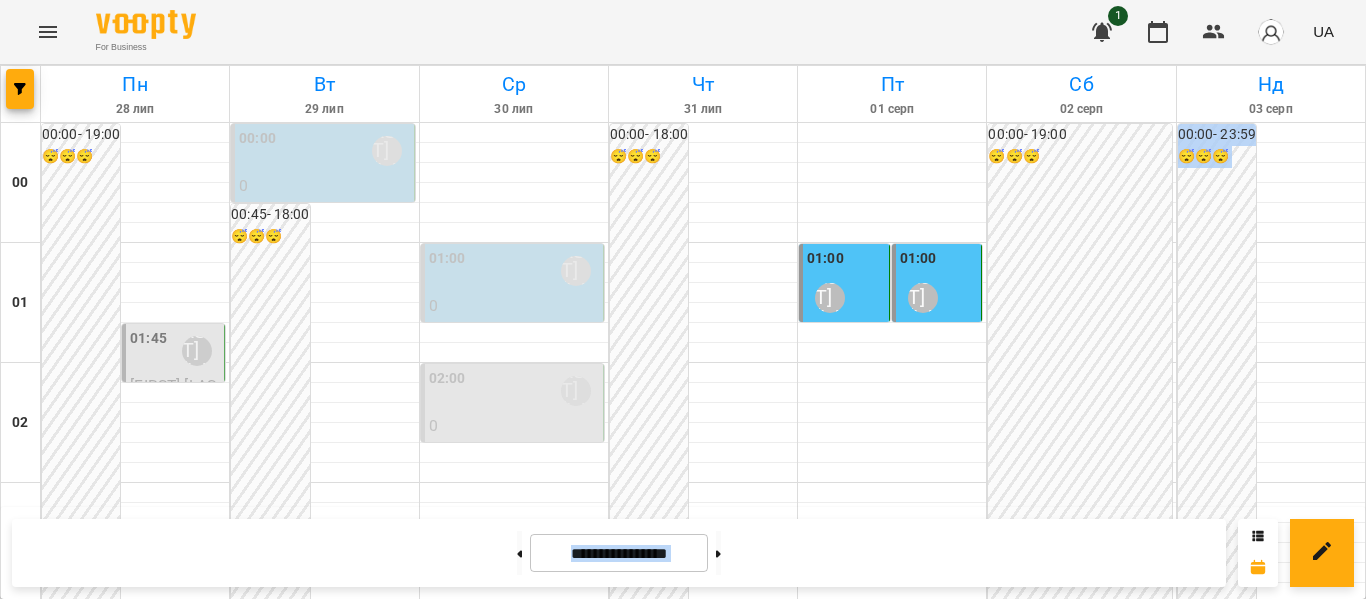 drag, startPoint x: 1359, startPoint y: 542, endPoint x: 1356, endPoint y: 503, distance: 39.115215 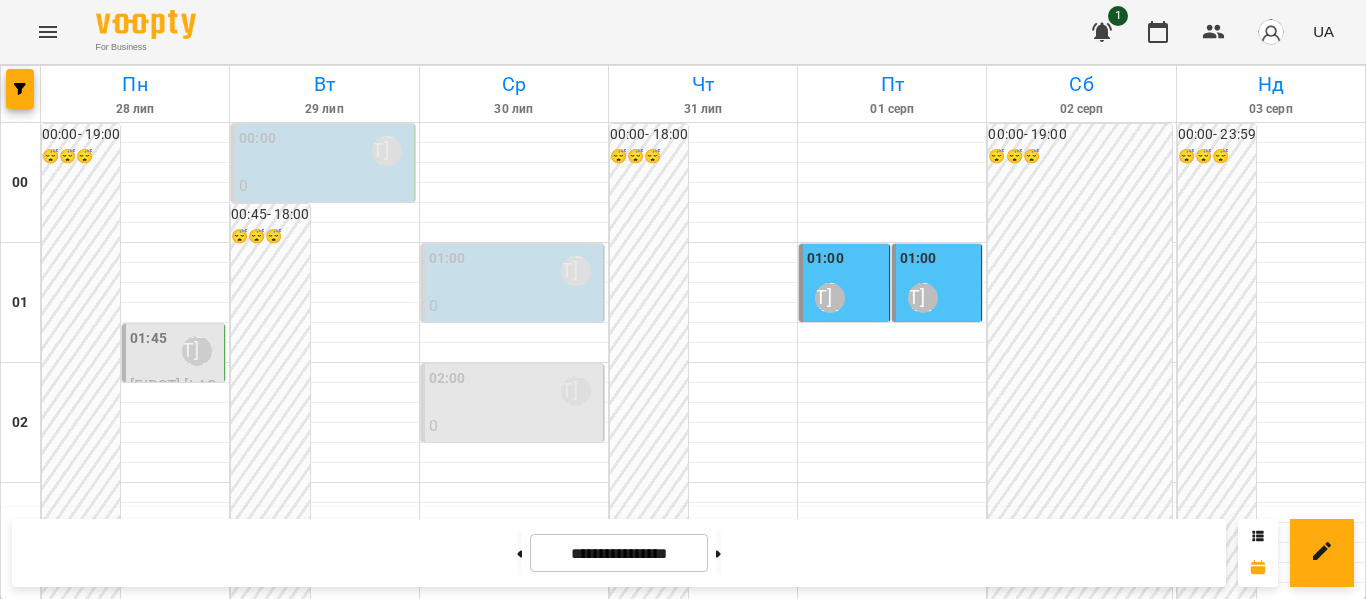 drag, startPoint x: 1365, startPoint y: 541, endPoint x: 1364, endPoint y: 526, distance: 15.033297 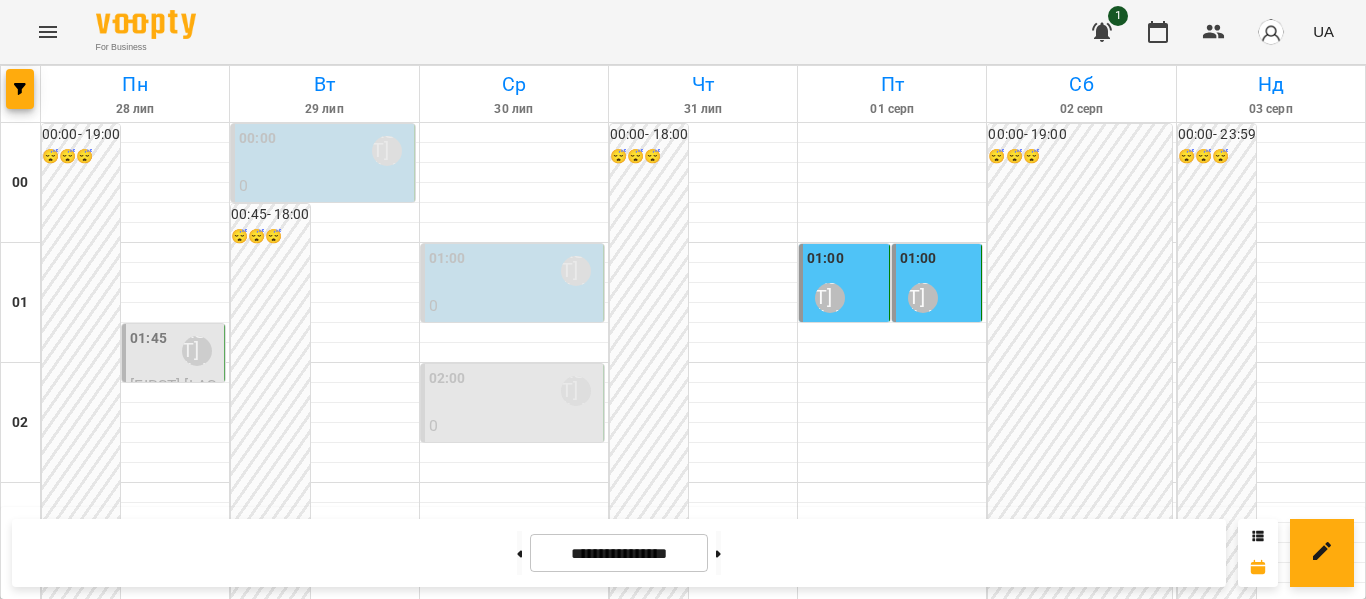click on "**********" at bounding box center [683, 553] 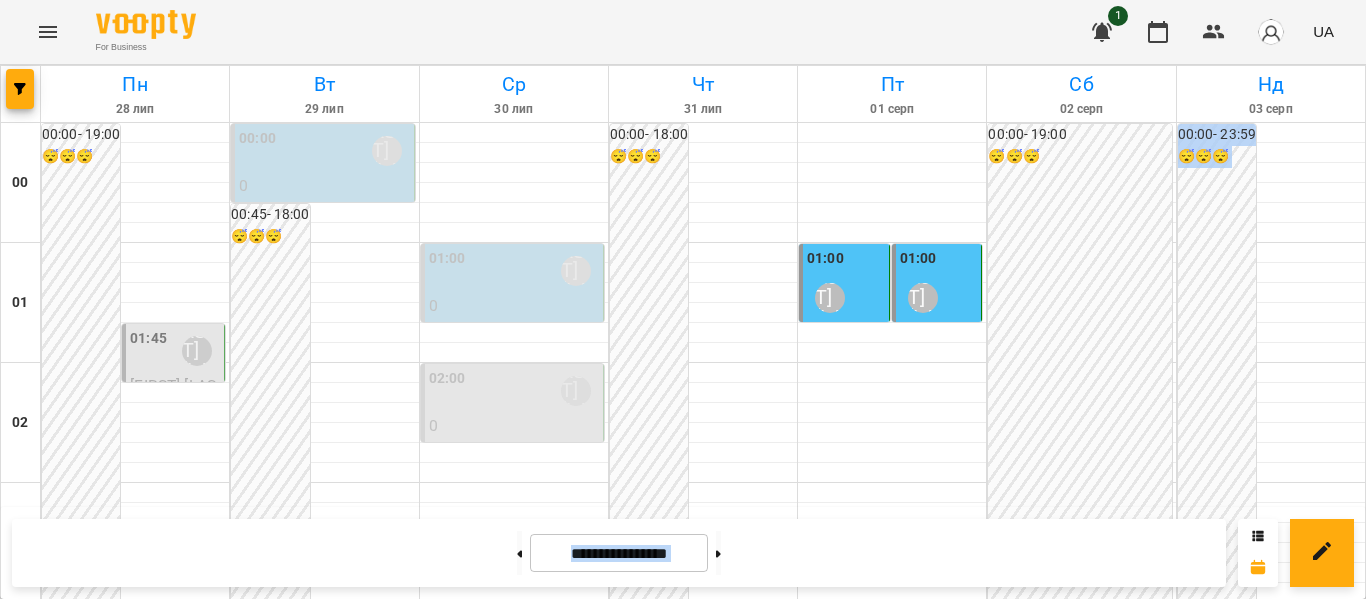 click on "**********" at bounding box center [683, 553] 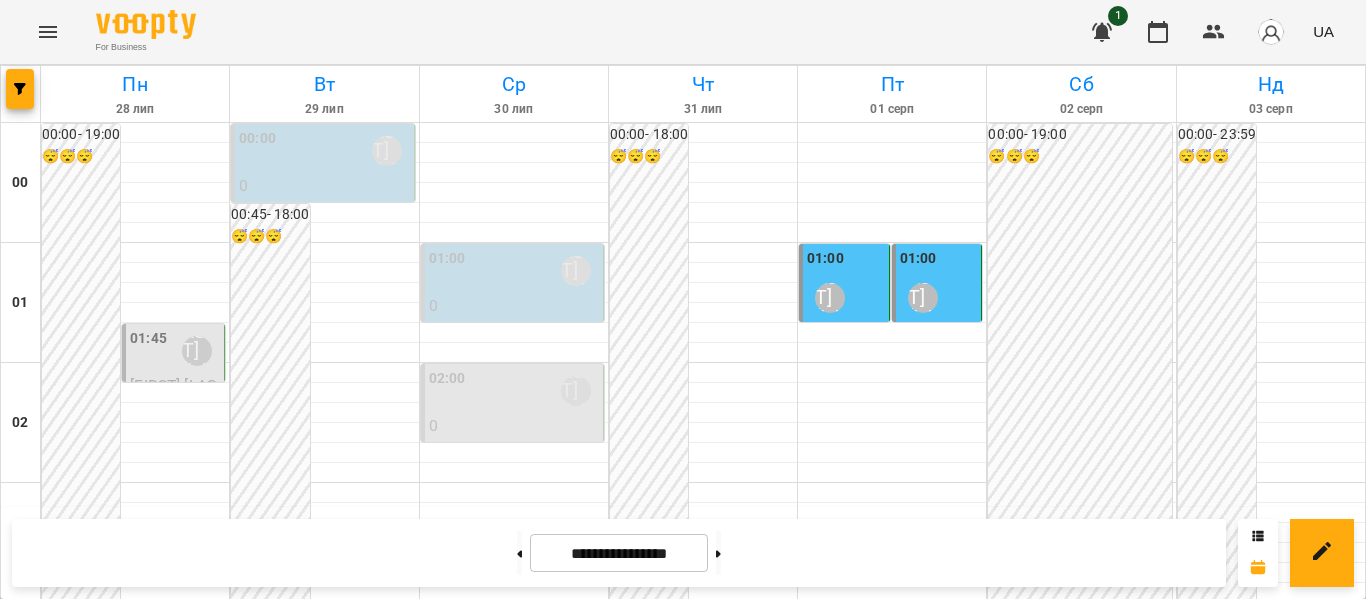 click on "**********" at bounding box center [683, 553] 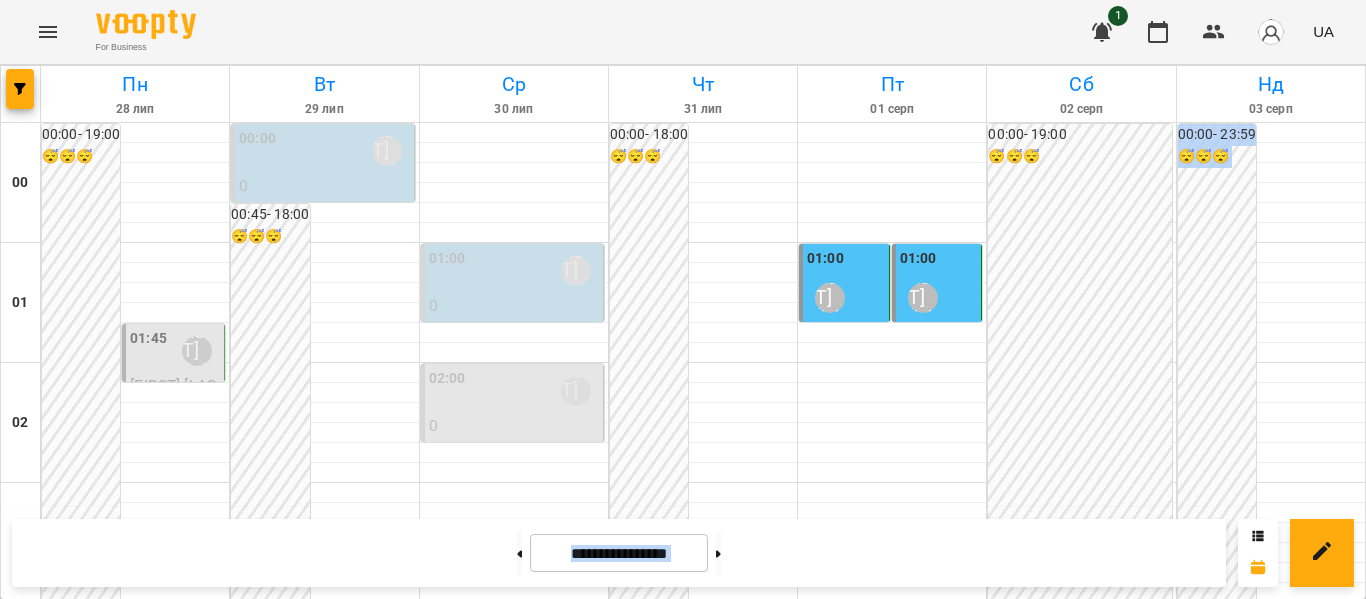 drag, startPoint x: 1365, startPoint y: 540, endPoint x: 1355, endPoint y: 490, distance: 50.990196 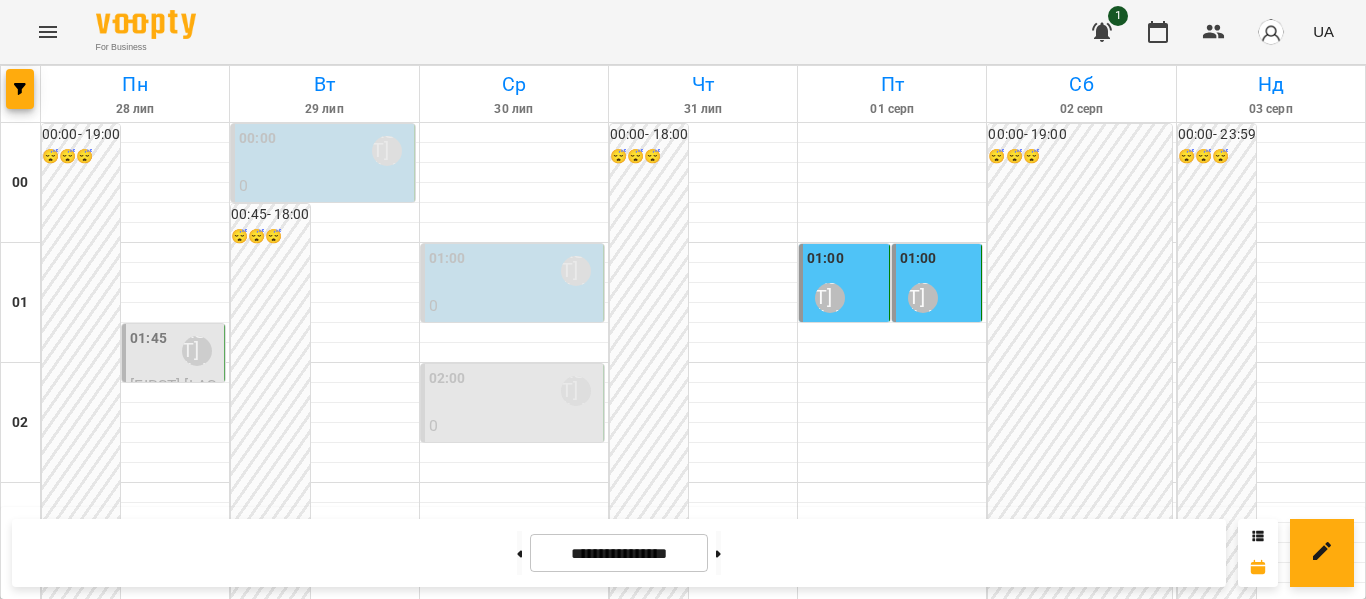 click on "**********" at bounding box center [683, 553] 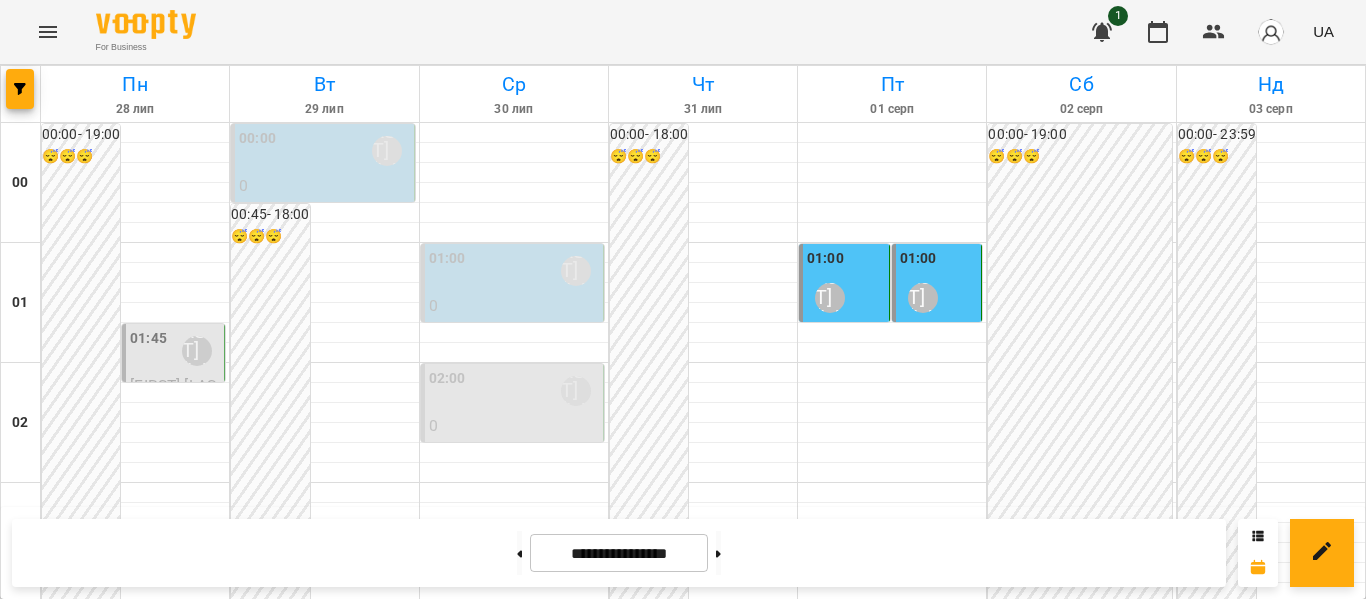 drag, startPoint x: 1360, startPoint y: 536, endPoint x: 1362, endPoint y: 517, distance: 19.104973 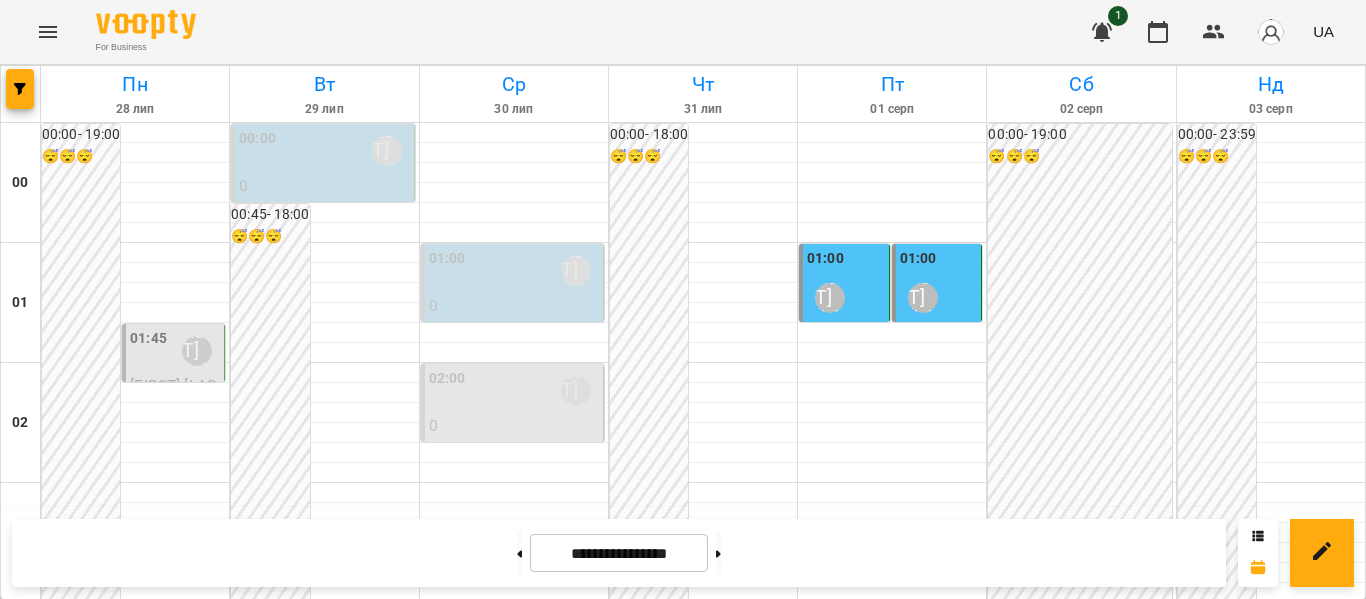 click on "**********" at bounding box center [683, 553] 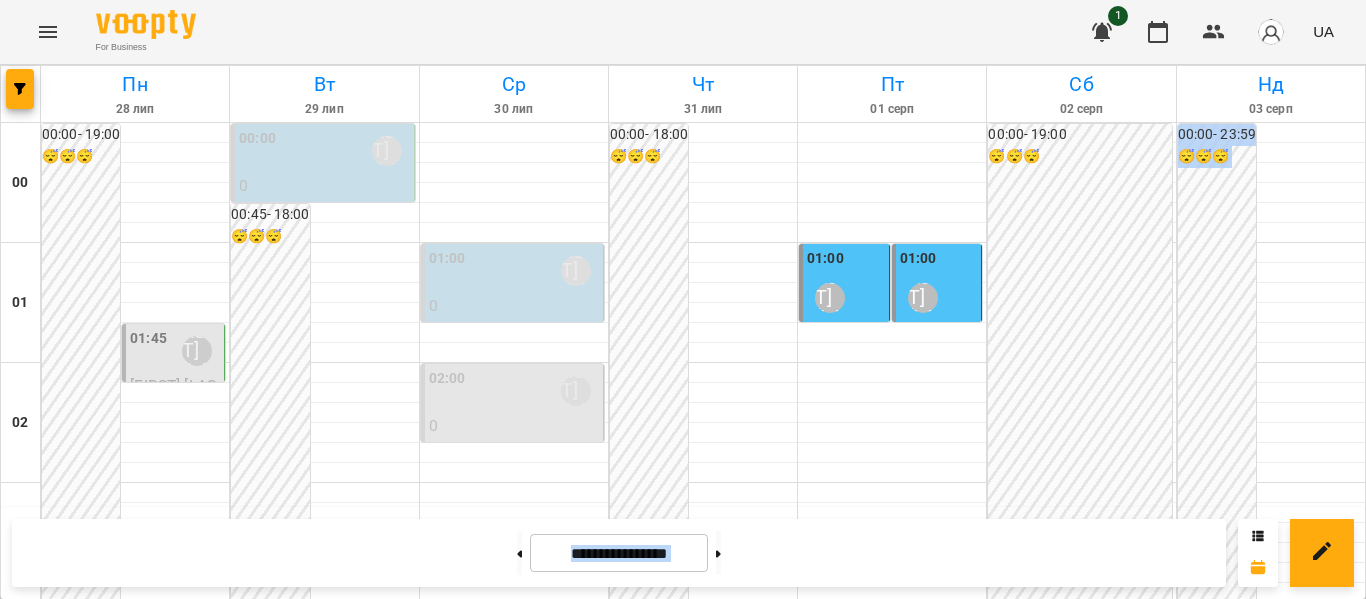 drag, startPoint x: 1365, startPoint y: 532, endPoint x: 1365, endPoint y: 499, distance: 33 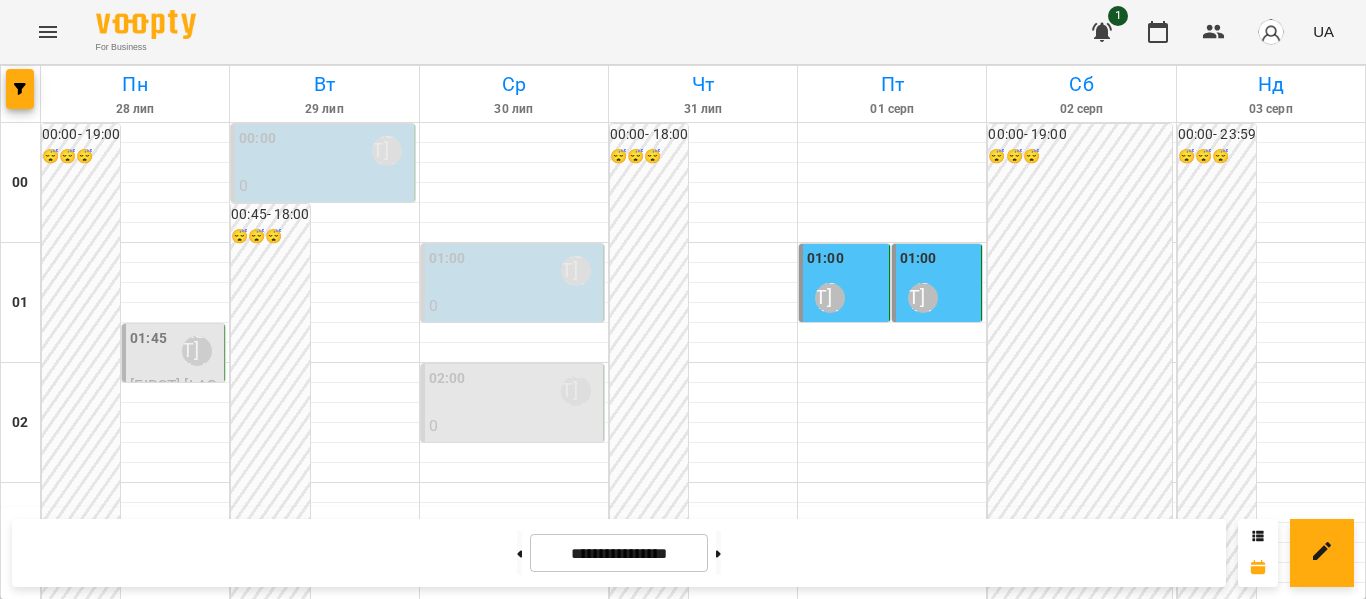 drag, startPoint x: 1364, startPoint y: 537, endPoint x: 1363, endPoint y: 485, distance: 52.009613 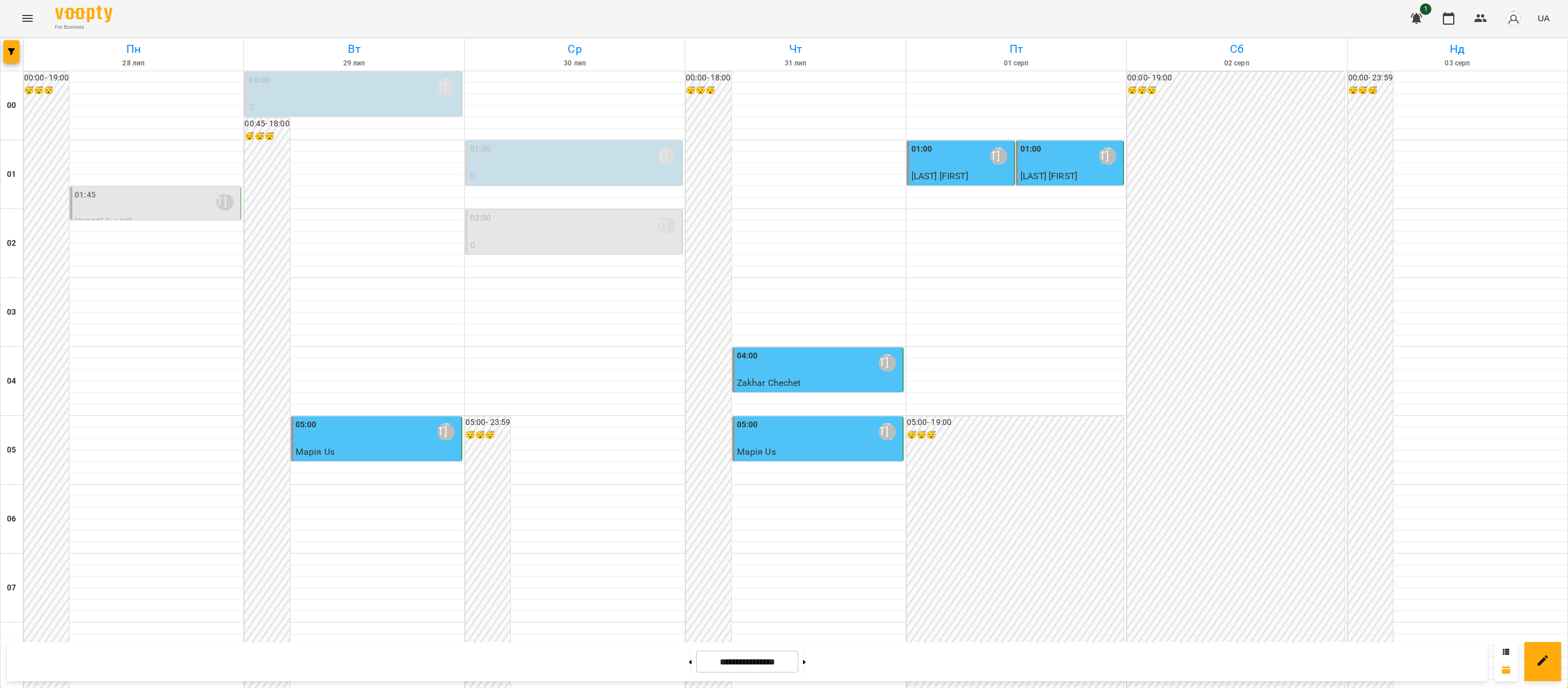 scroll, scrollTop: 0, scrollLeft: 0, axis: both 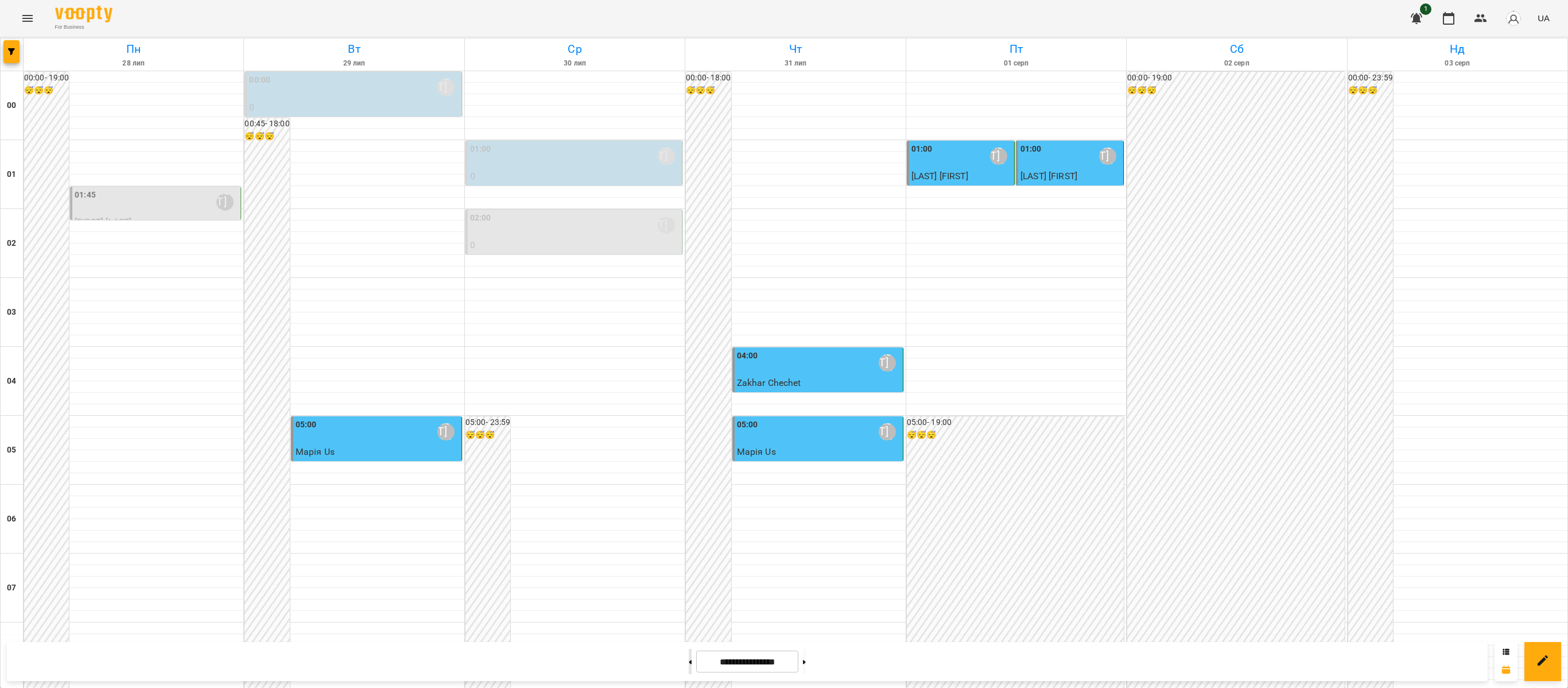 click at bounding box center (690, 662) 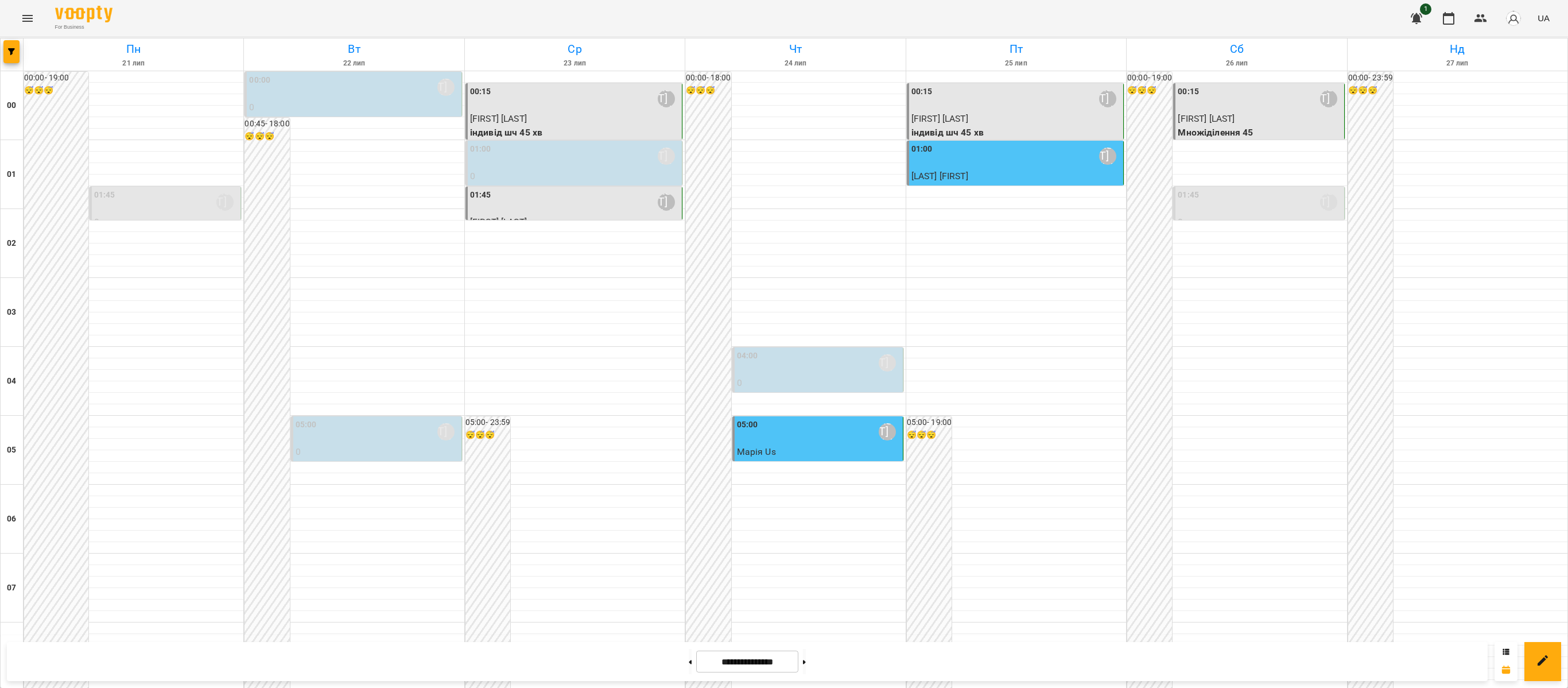 scroll, scrollTop: 1090, scrollLeft: 0, axis: vertical 